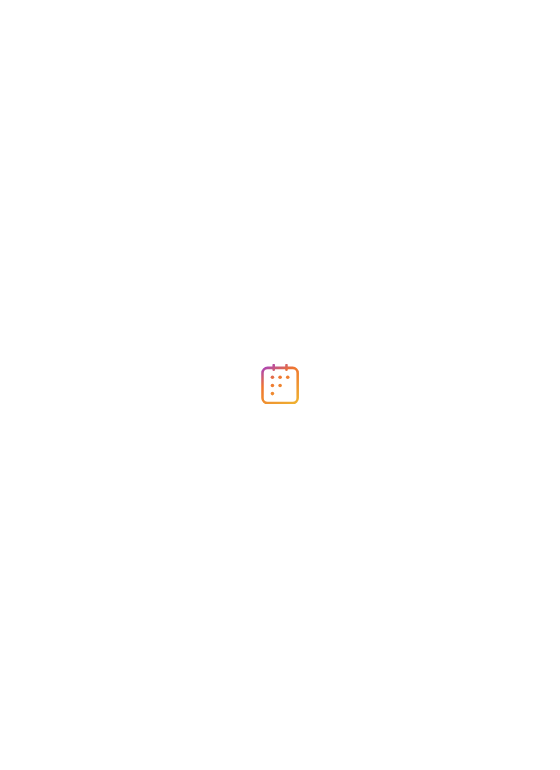scroll, scrollTop: 0, scrollLeft: 0, axis: both 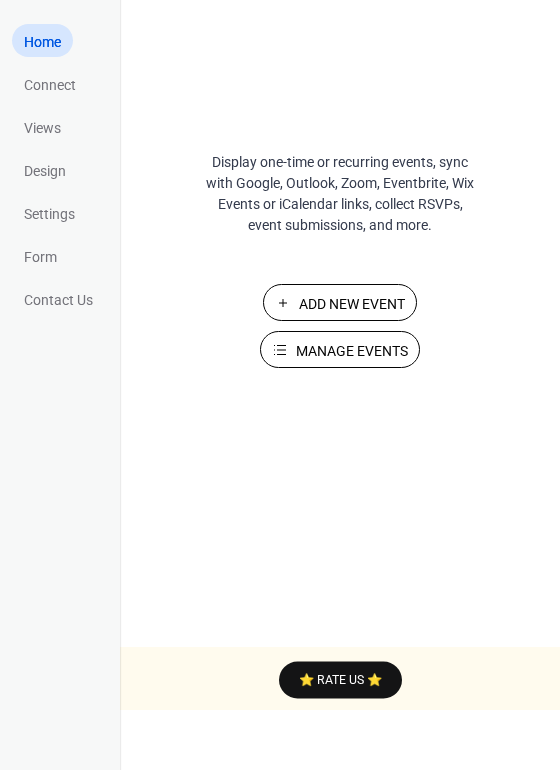 click on "Add New Event" at bounding box center (352, 304) 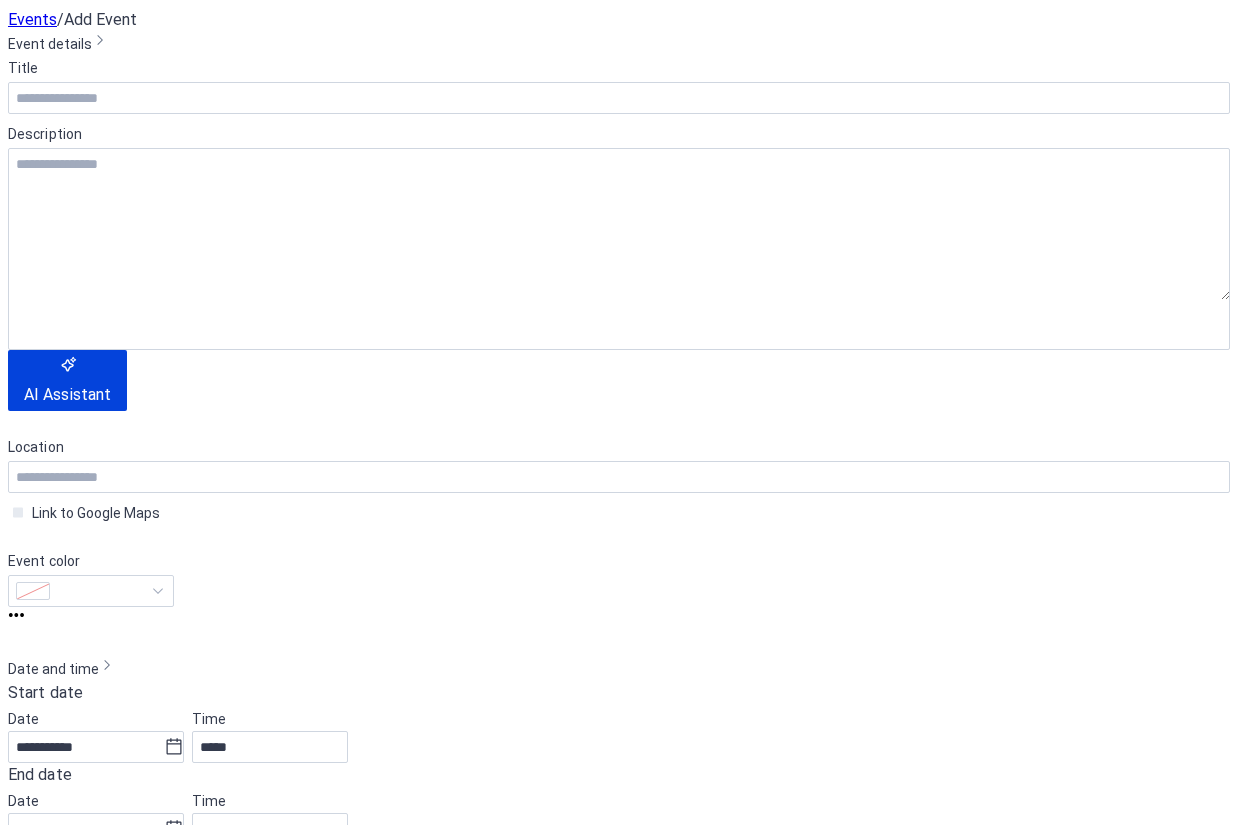 scroll, scrollTop: 0, scrollLeft: 0, axis: both 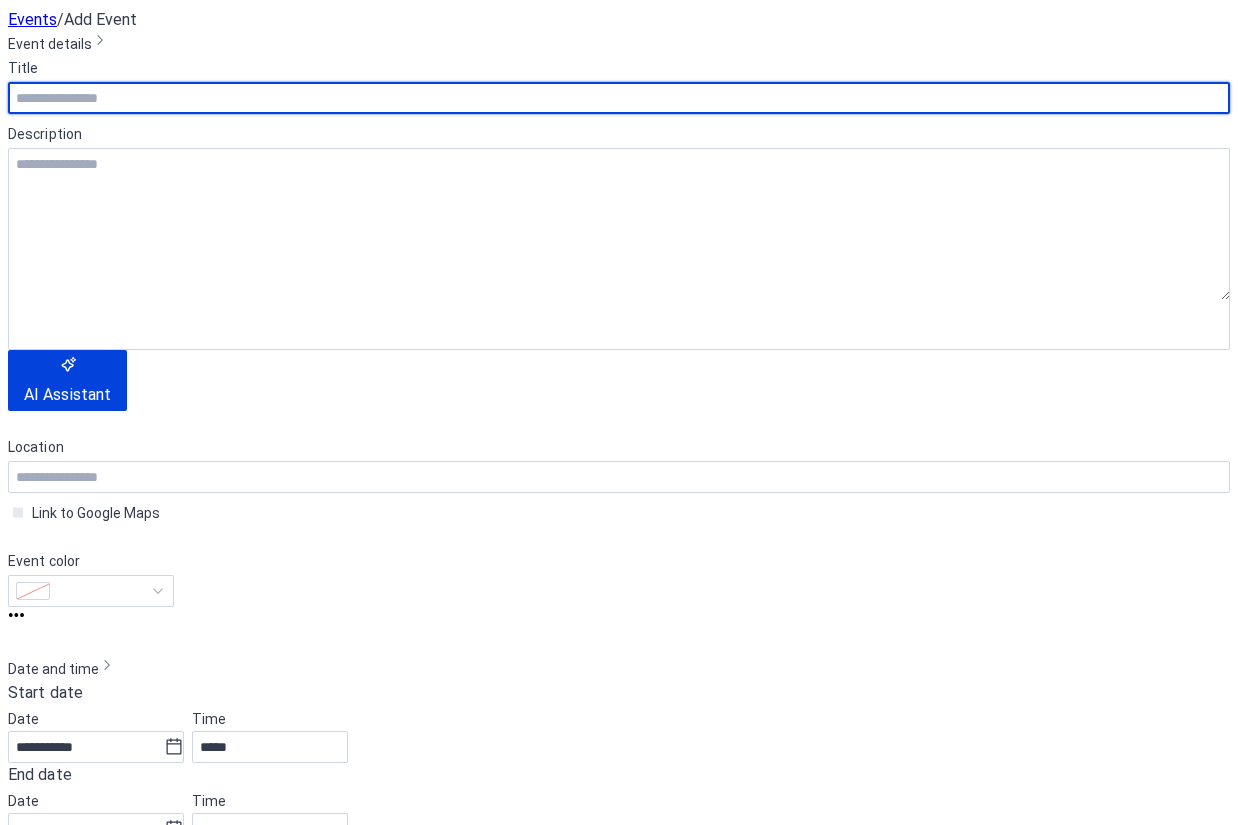 click at bounding box center [619, 98] 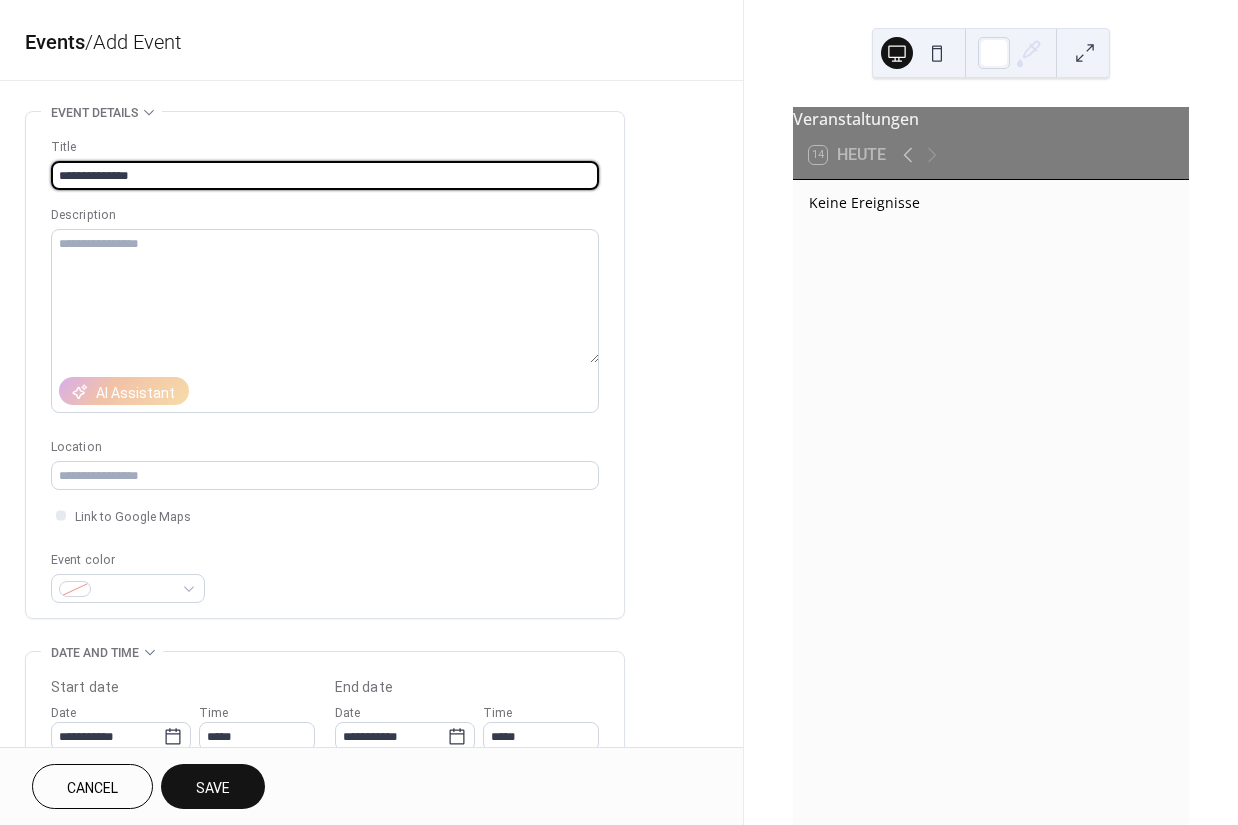 type on "**********" 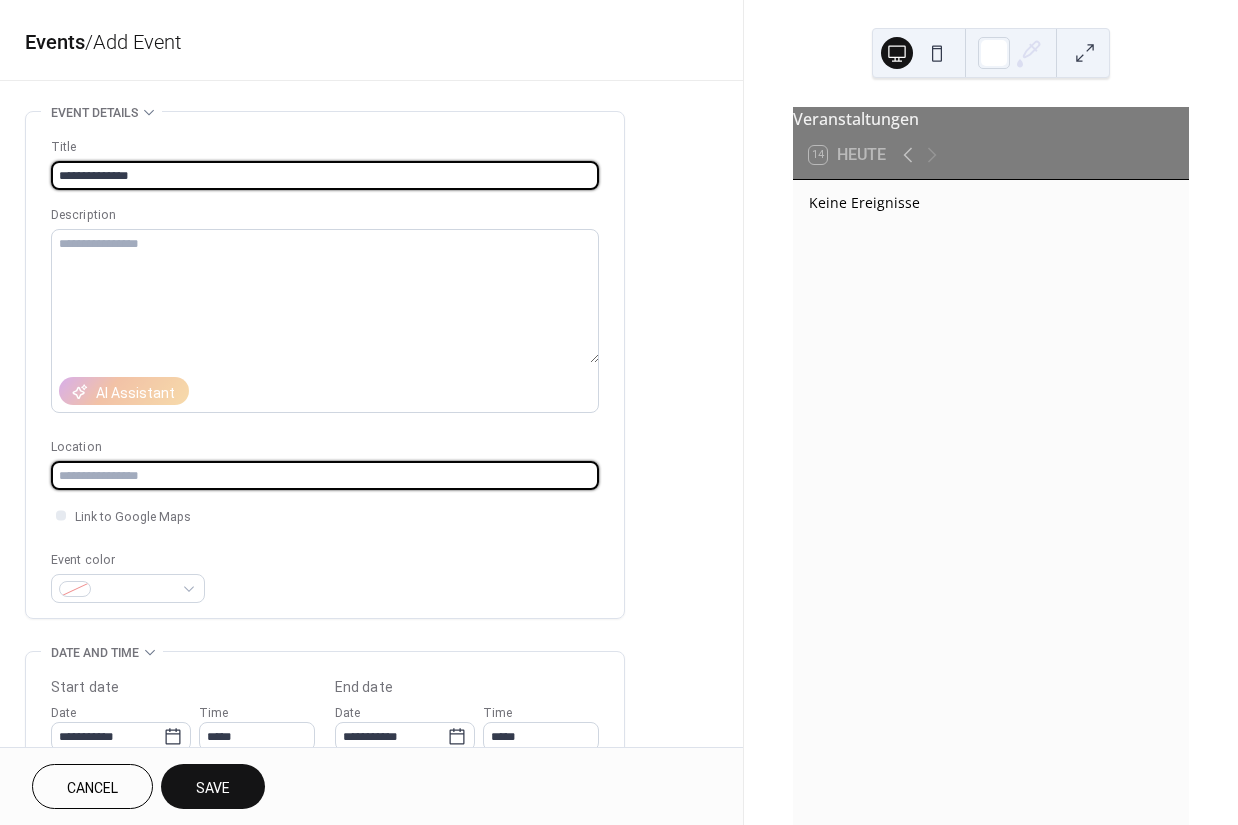 click at bounding box center [325, 475] 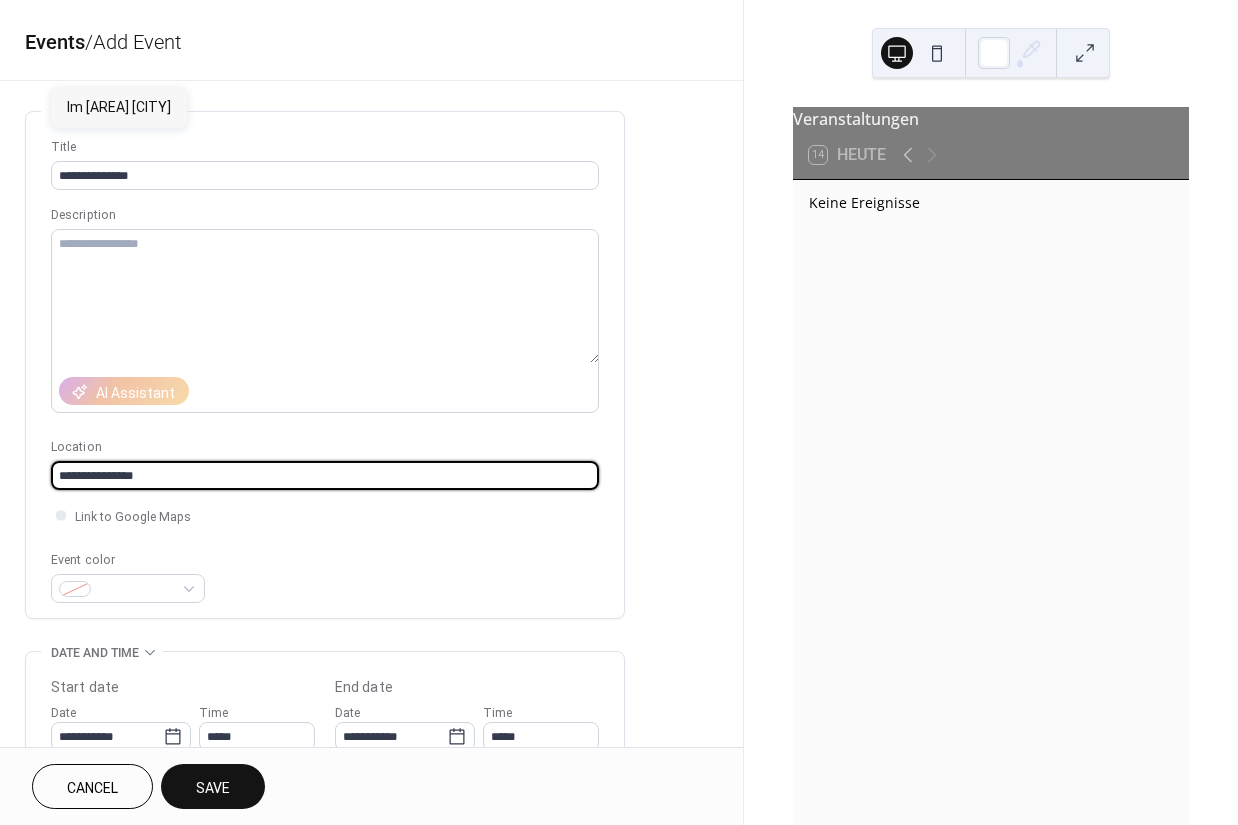 type on "**********" 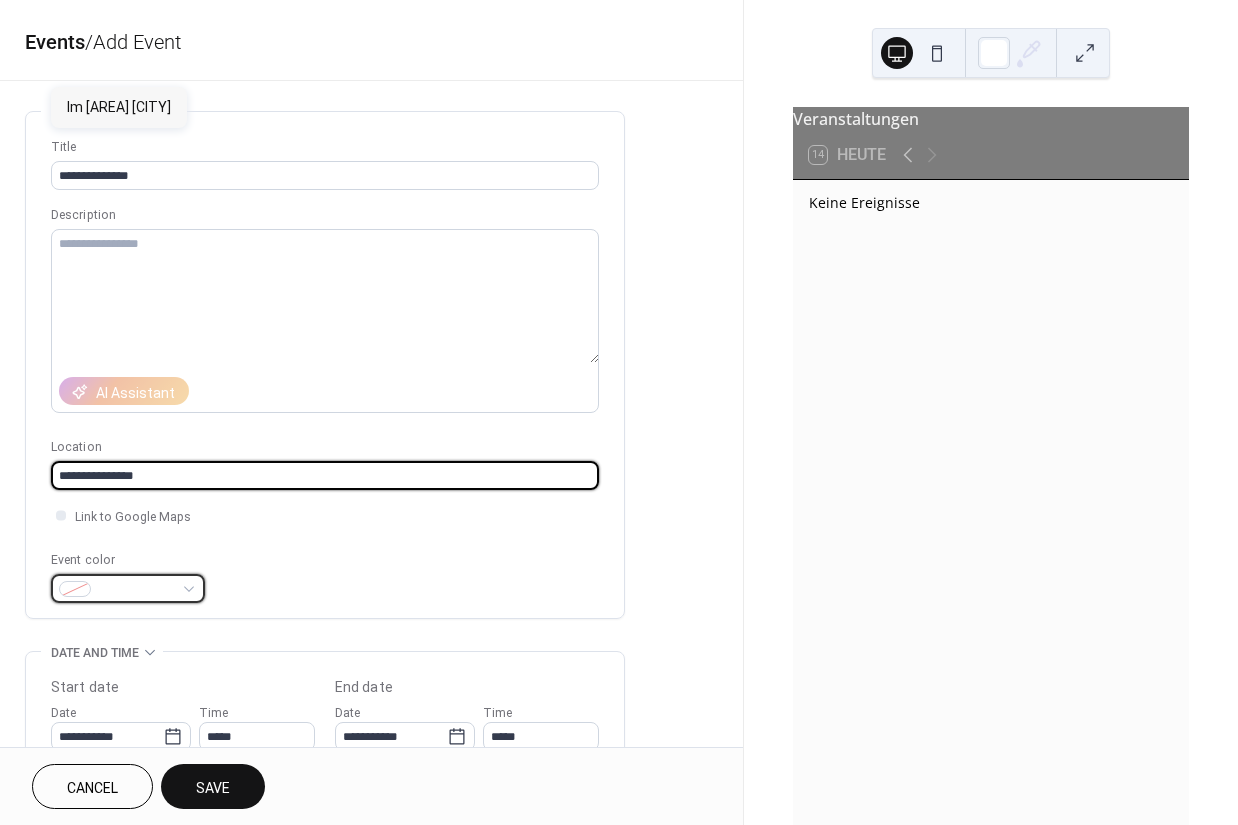 click at bounding box center [128, 588] 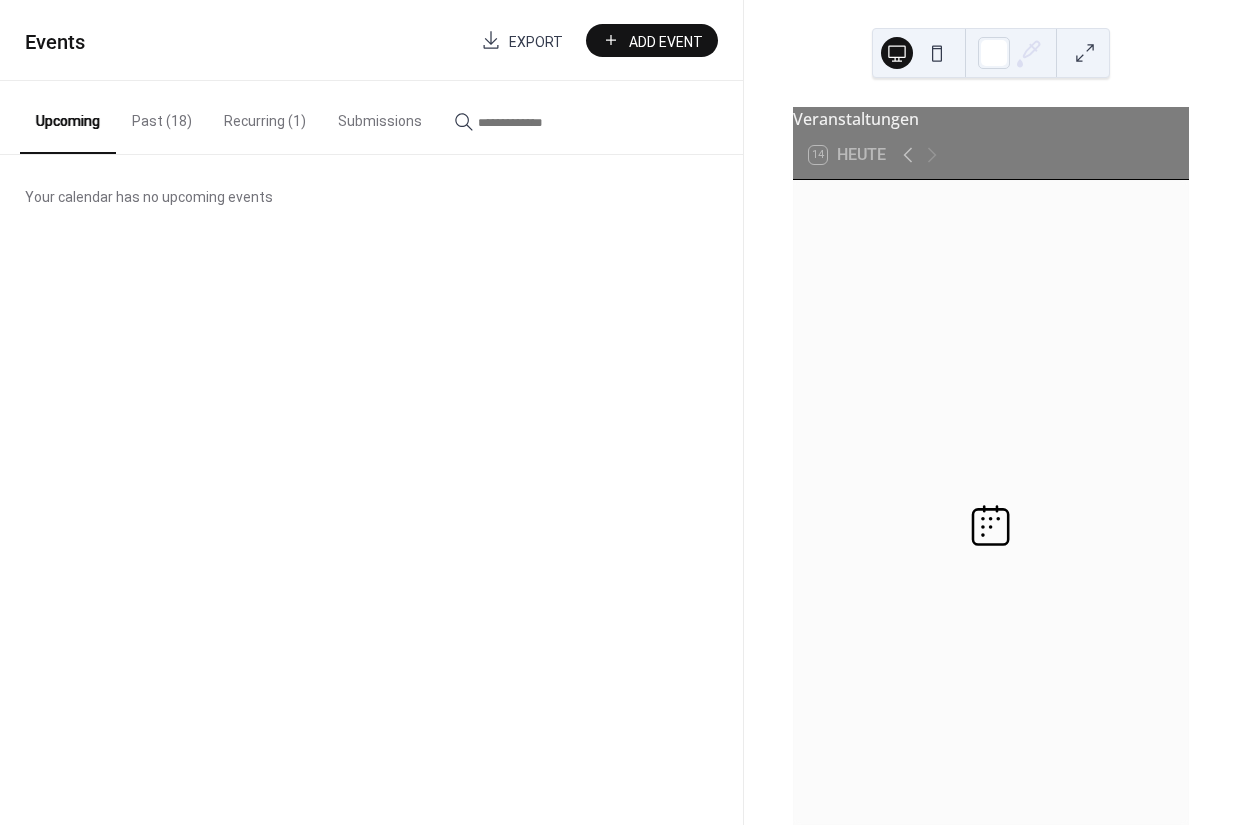 scroll, scrollTop: 0, scrollLeft: 0, axis: both 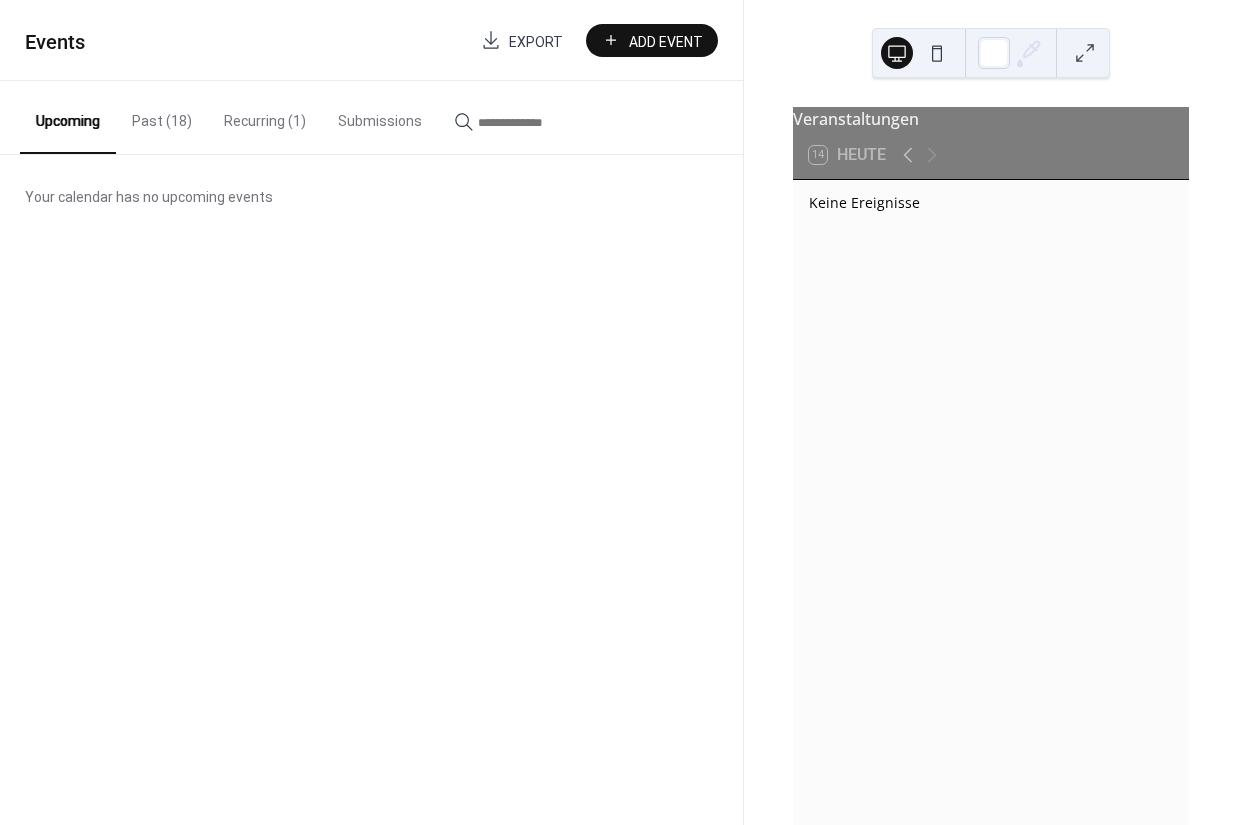 click on "Recurring (1)" at bounding box center [265, 116] 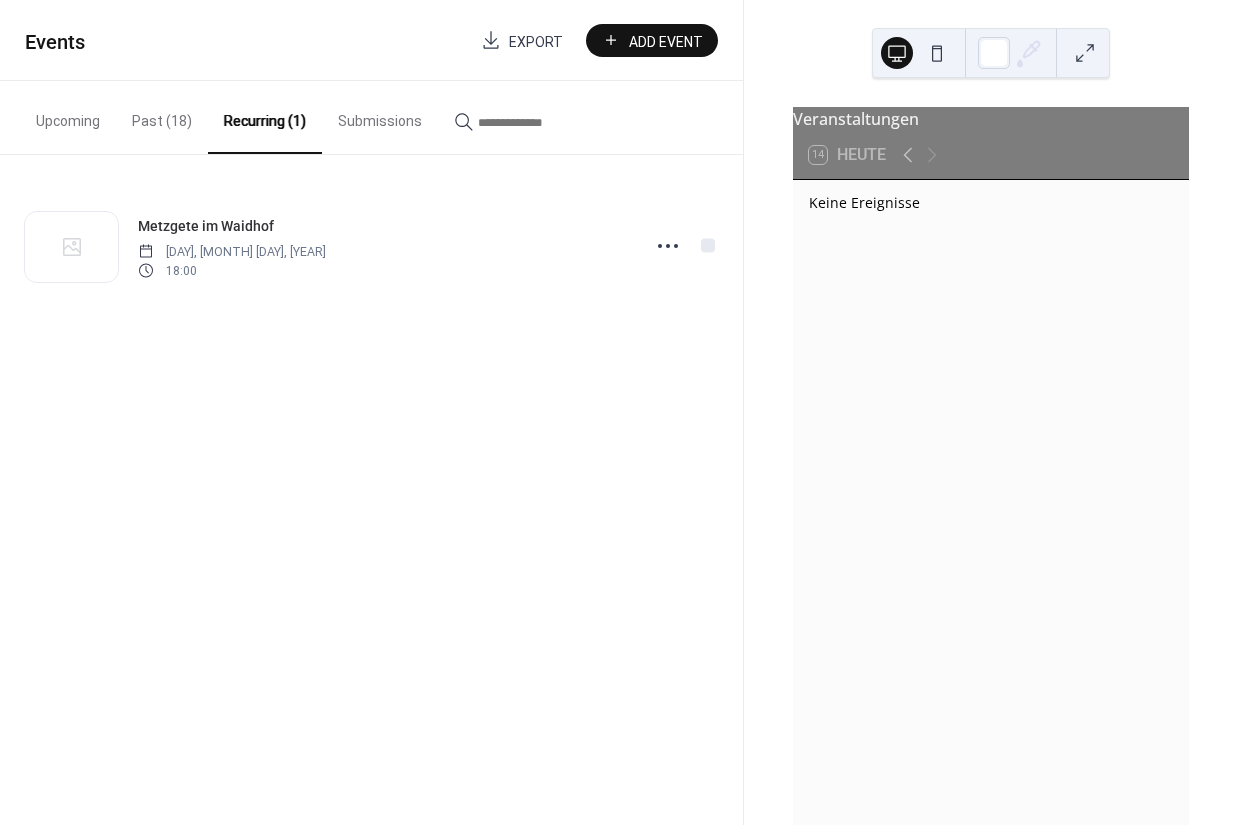 click on "[DAY], [MONTH] [DAY], [YEAR]" at bounding box center [232, 252] 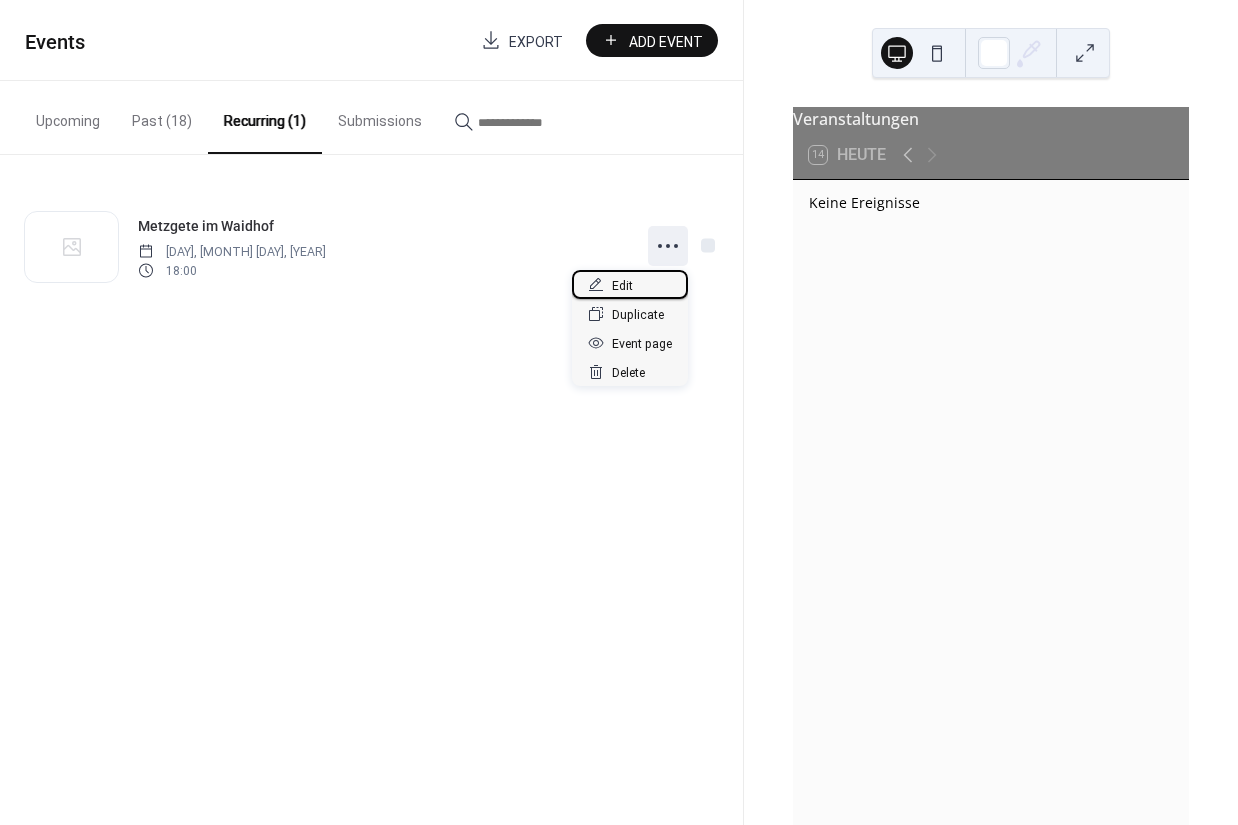 click on "Edit" at bounding box center [630, 284] 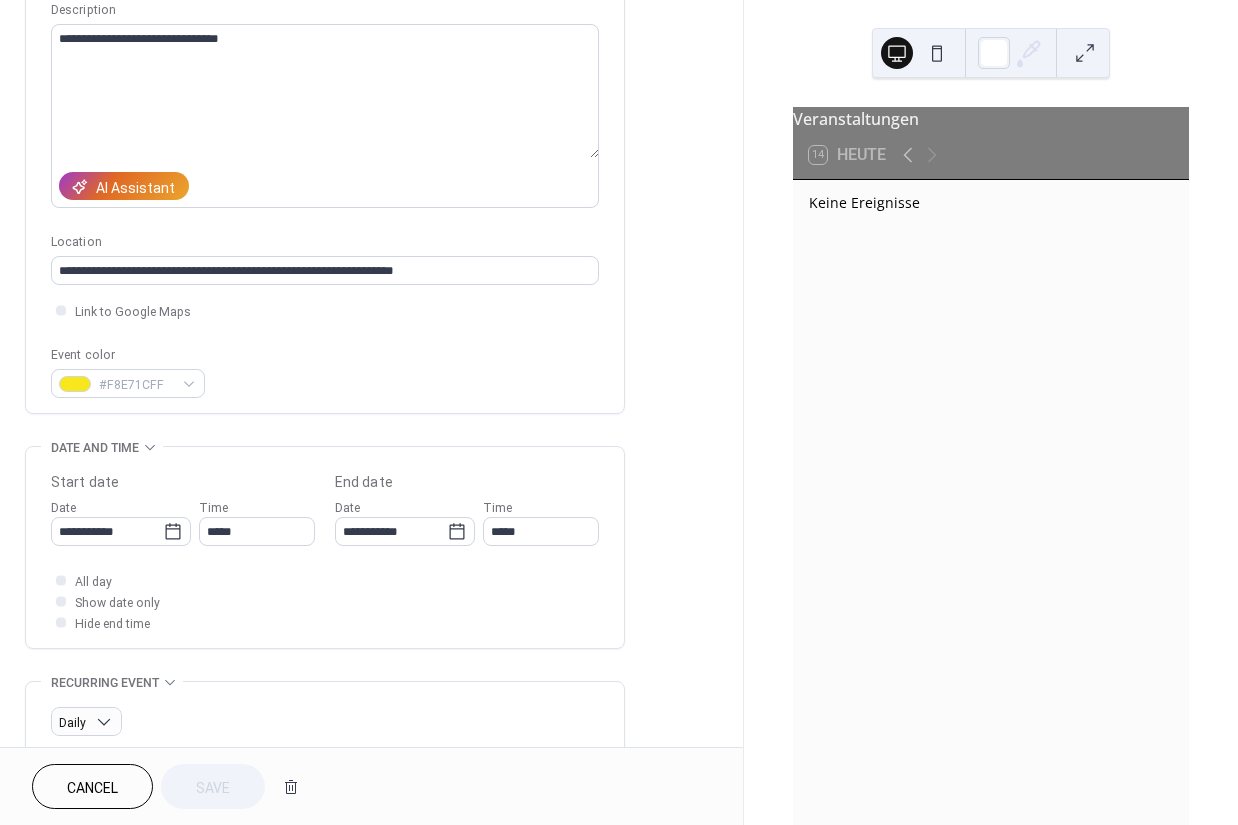 scroll, scrollTop: 214, scrollLeft: 0, axis: vertical 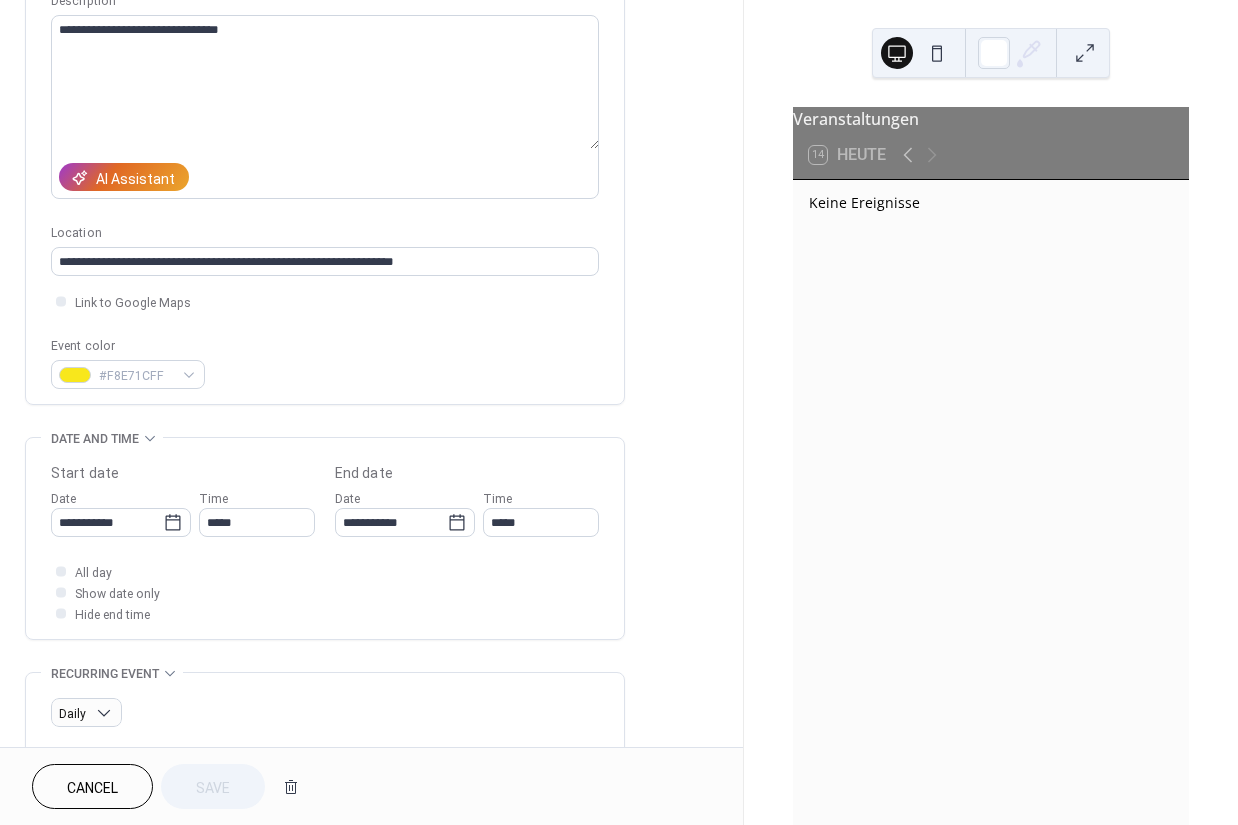 click 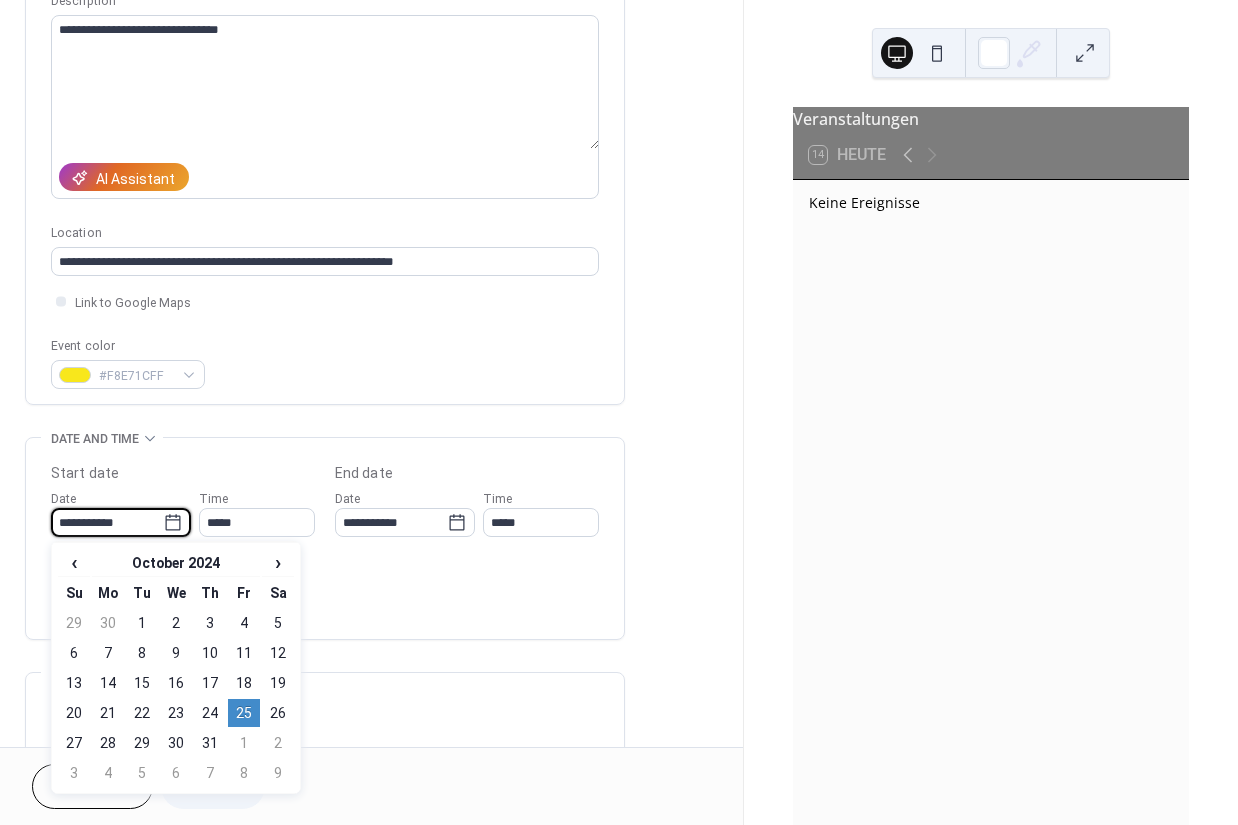 click on "›" at bounding box center (278, 562) 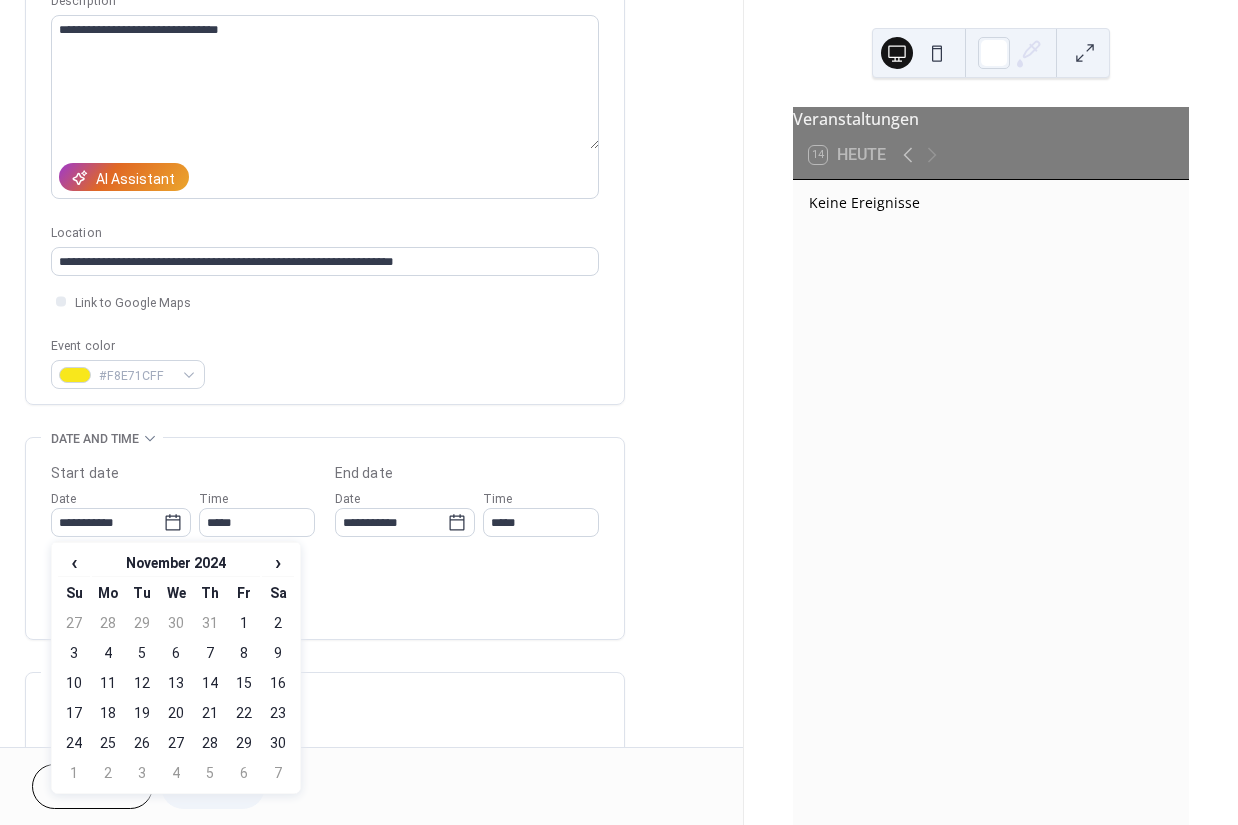 click on "14" at bounding box center [210, 683] 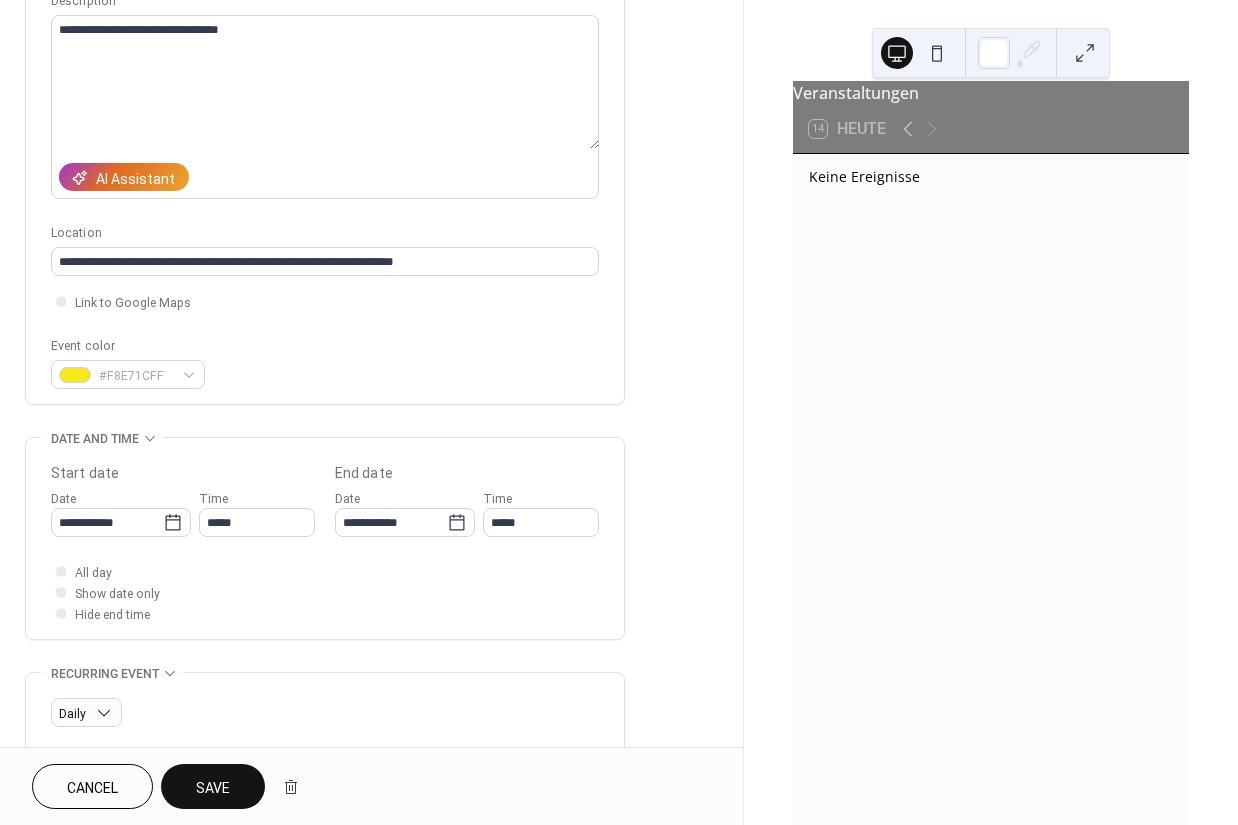 scroll, scrollTop: 27, scrollLeft: 0, axis: vertical 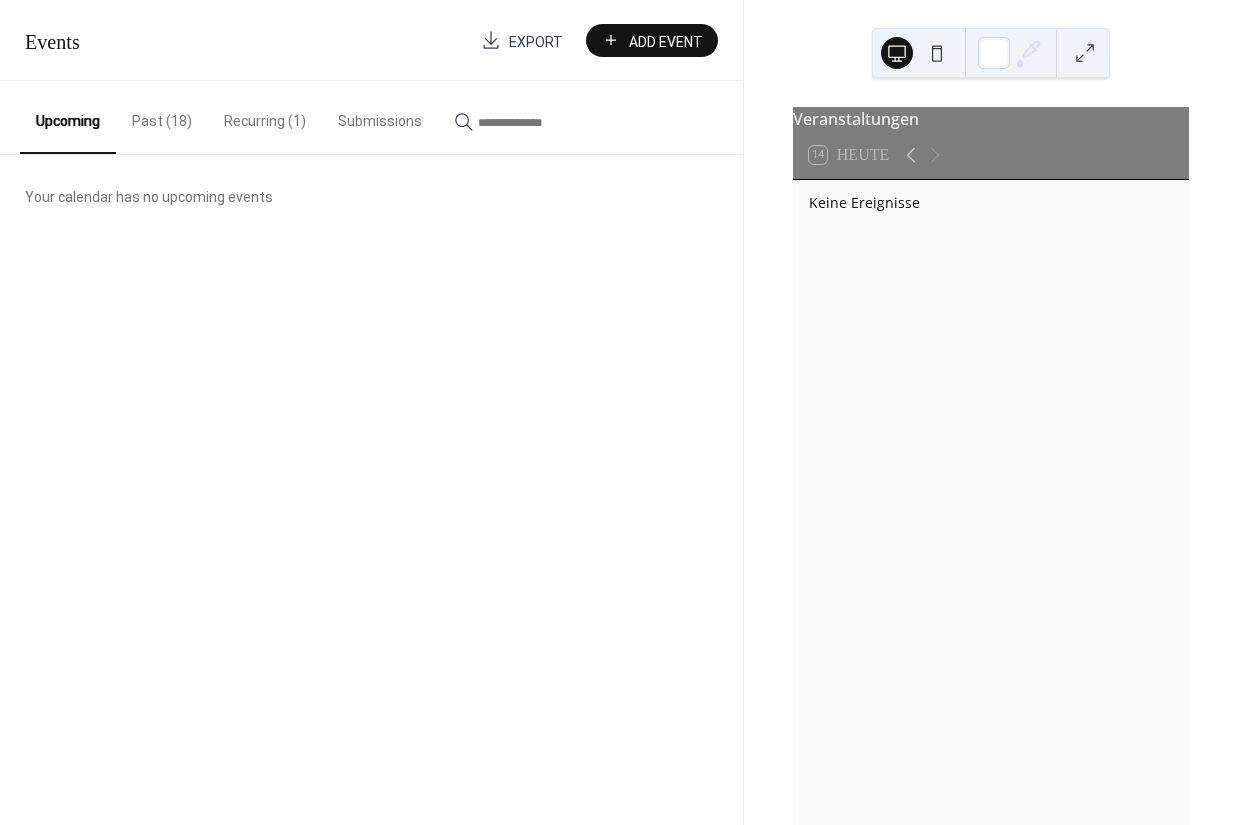 click on "Past (18)" at bounding box center [162, 116] 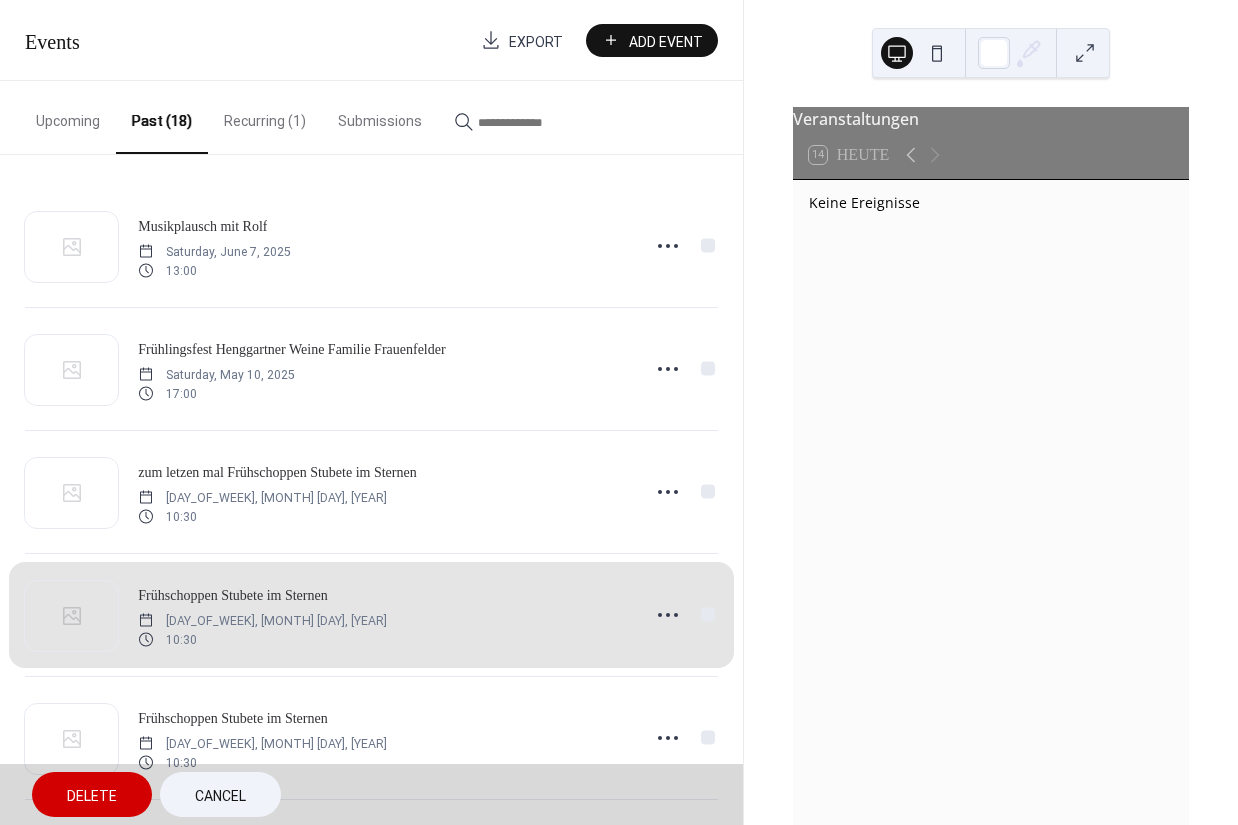 scroll, scrollTop: 0, scrollLeft: 0, axis: both 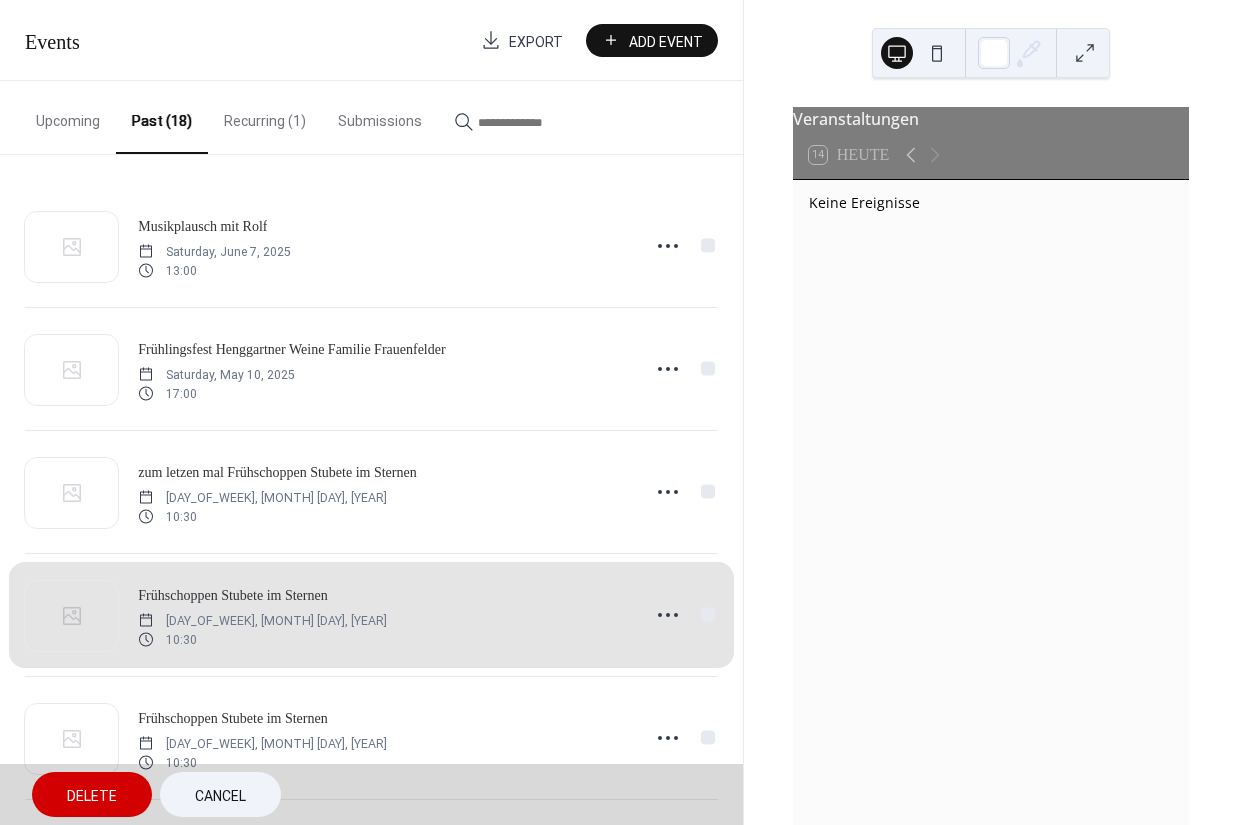 click on "Add Event" at bounding box center (666, 41) 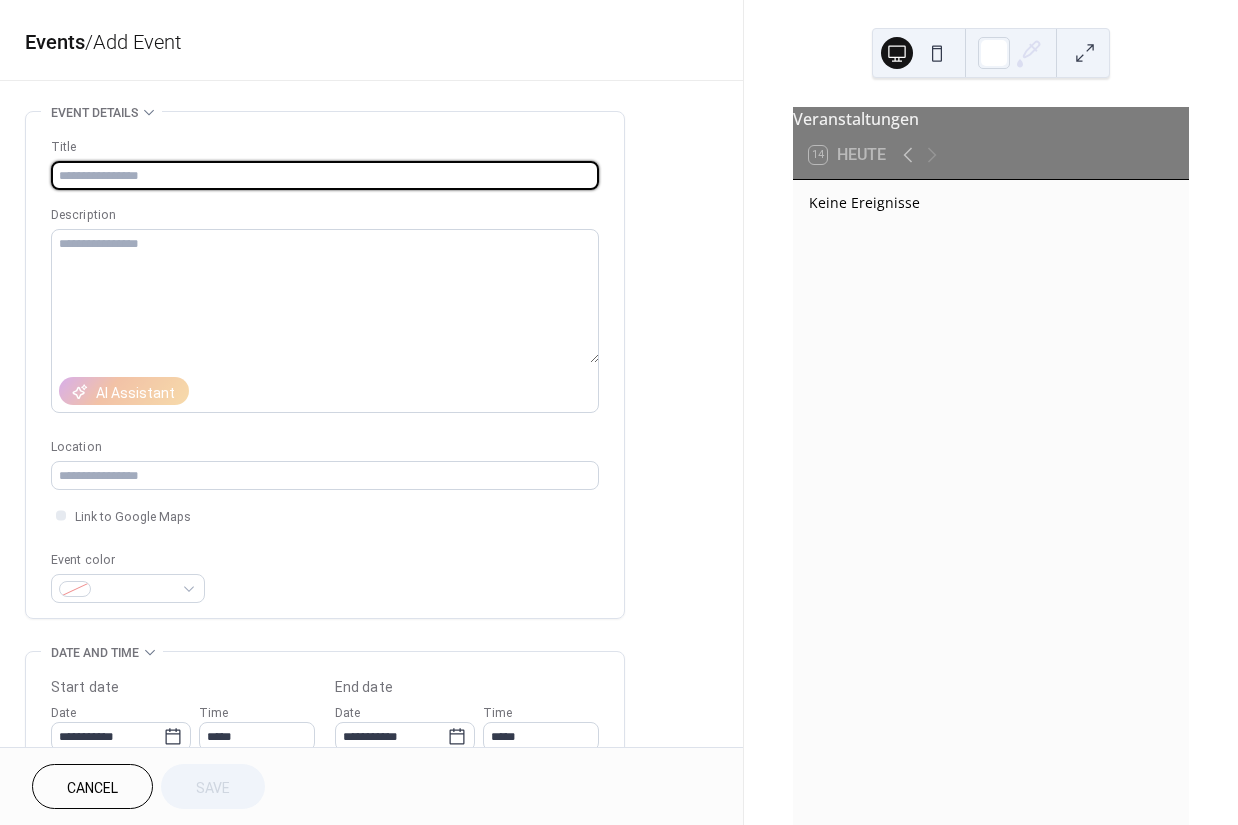 click at bounding box center (325, 175) 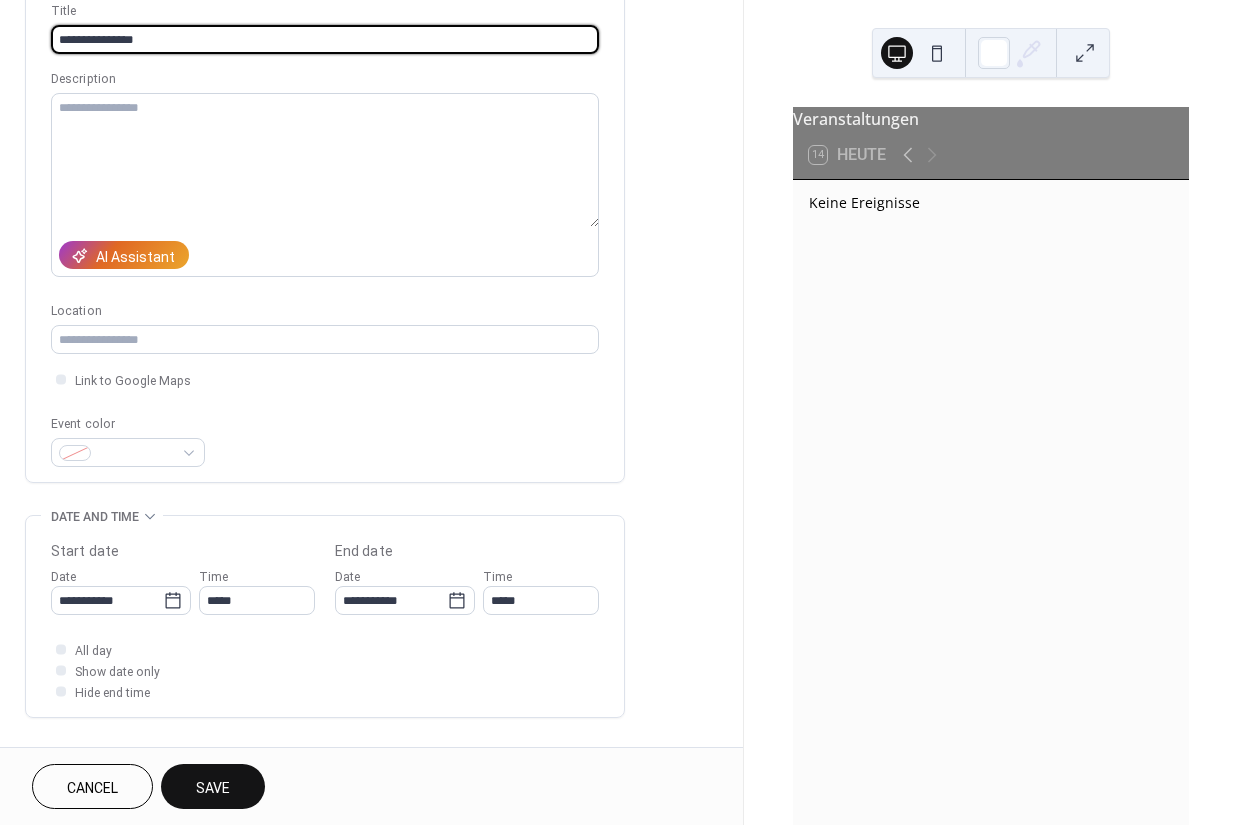 scroll, scrollTop: 179, scrollLeft: 0, axis: vertical 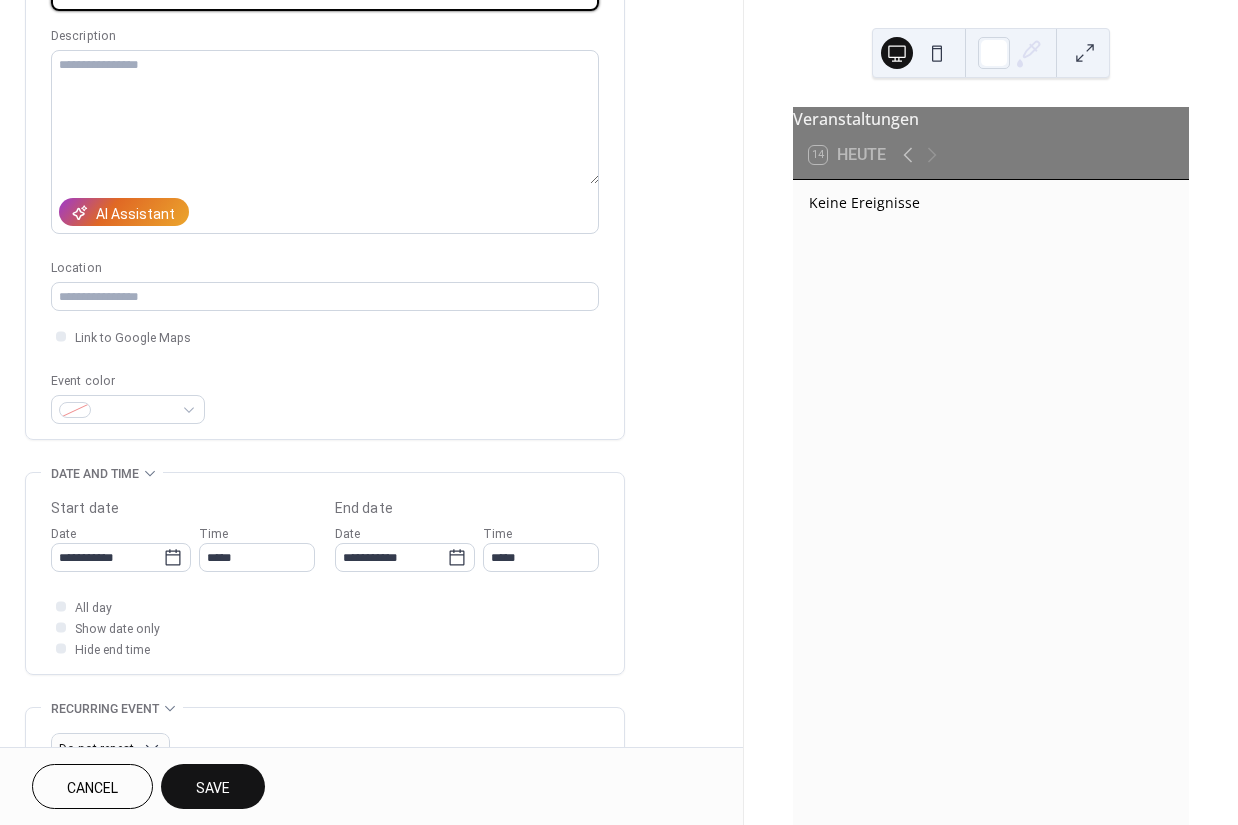 type on "**********" 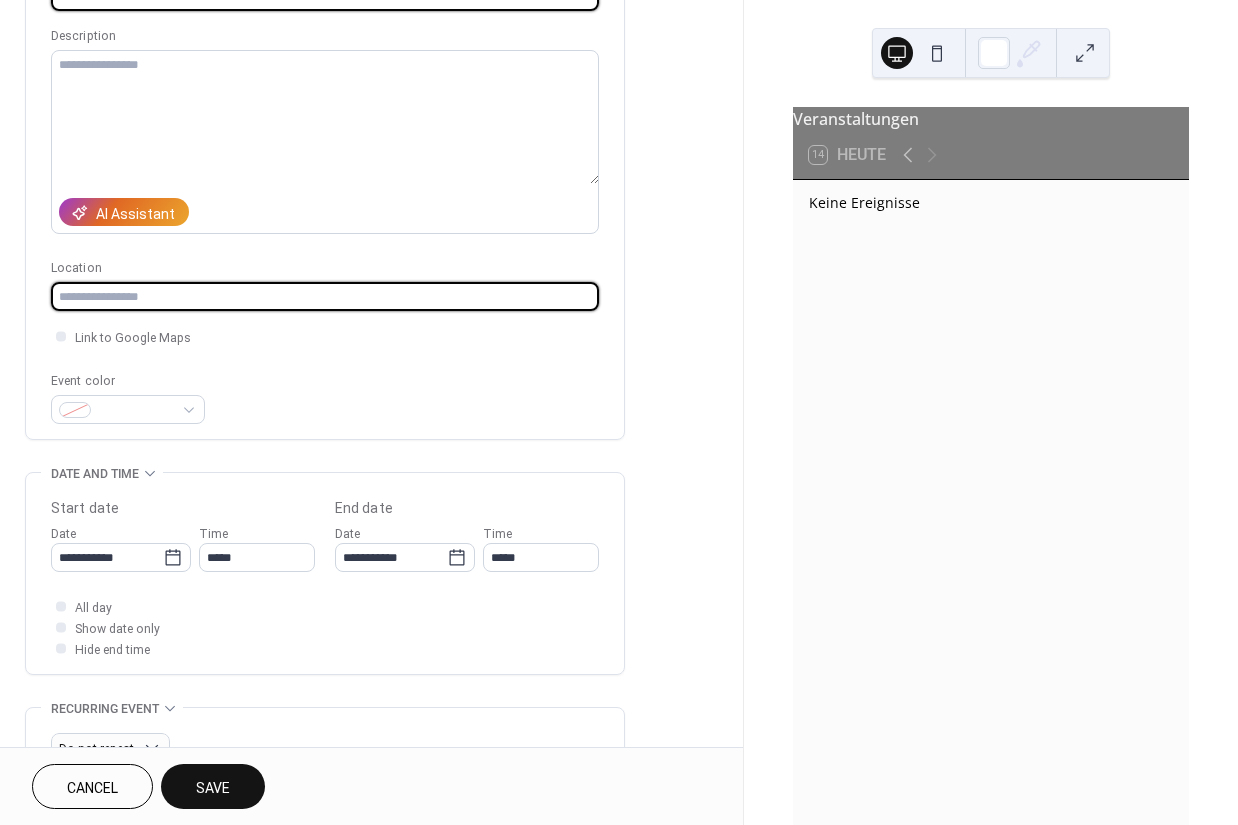click at bounding box center (325, 296) 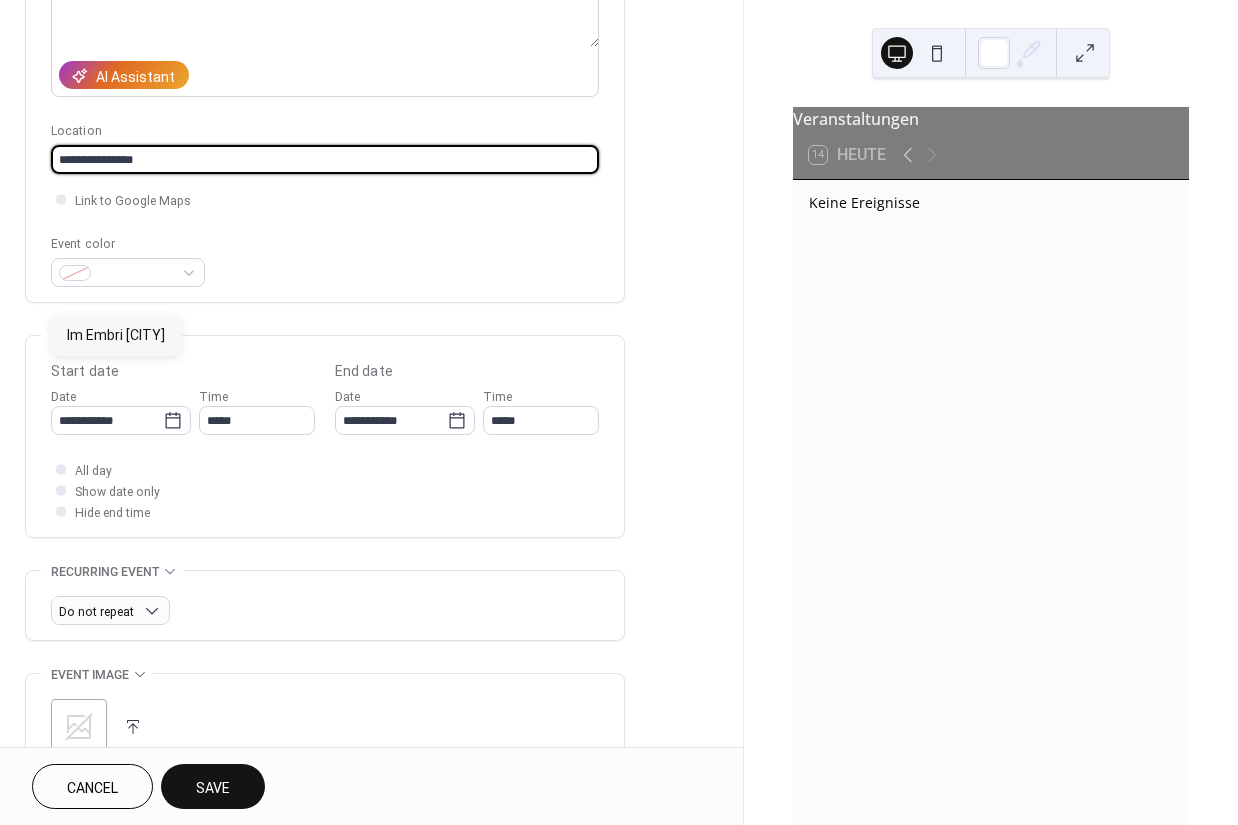 scroll, scrollTop: 326, scrollLeft: 0, axis: vertical 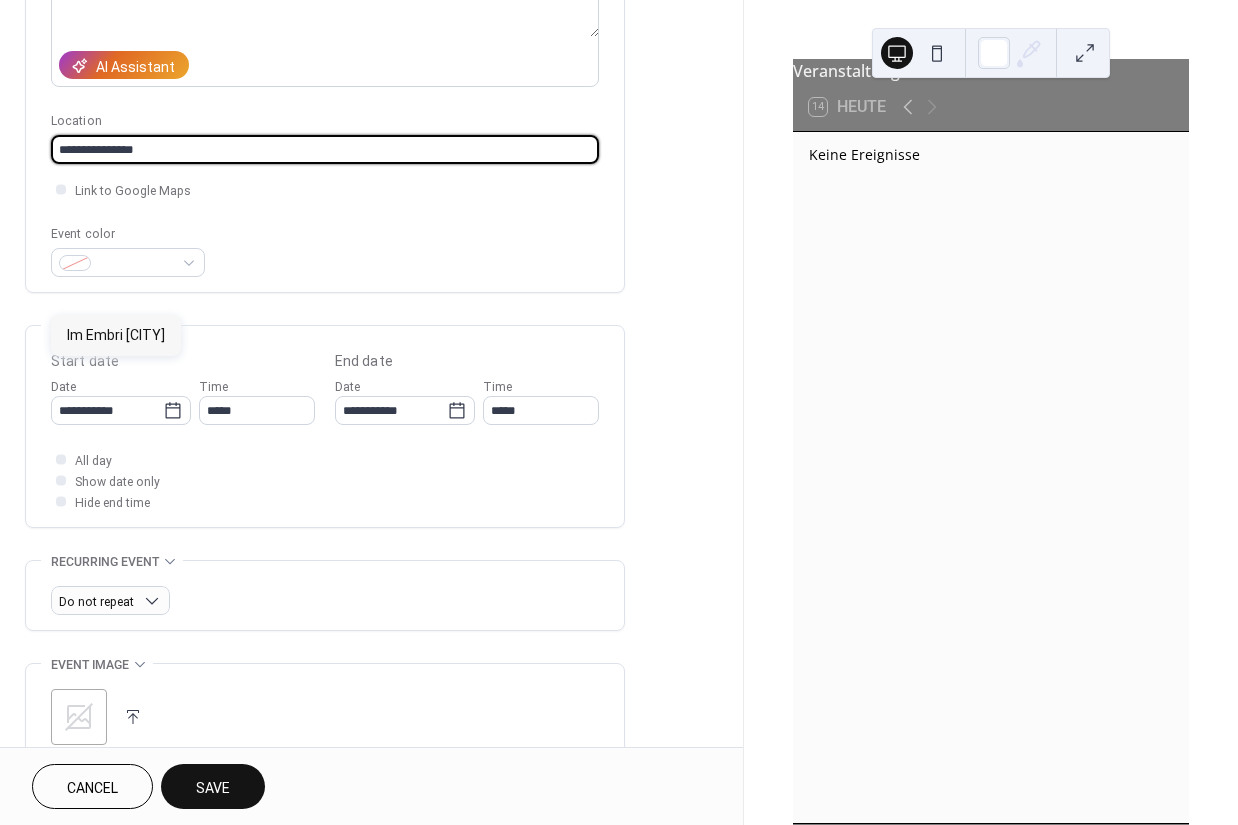 type on "**********" 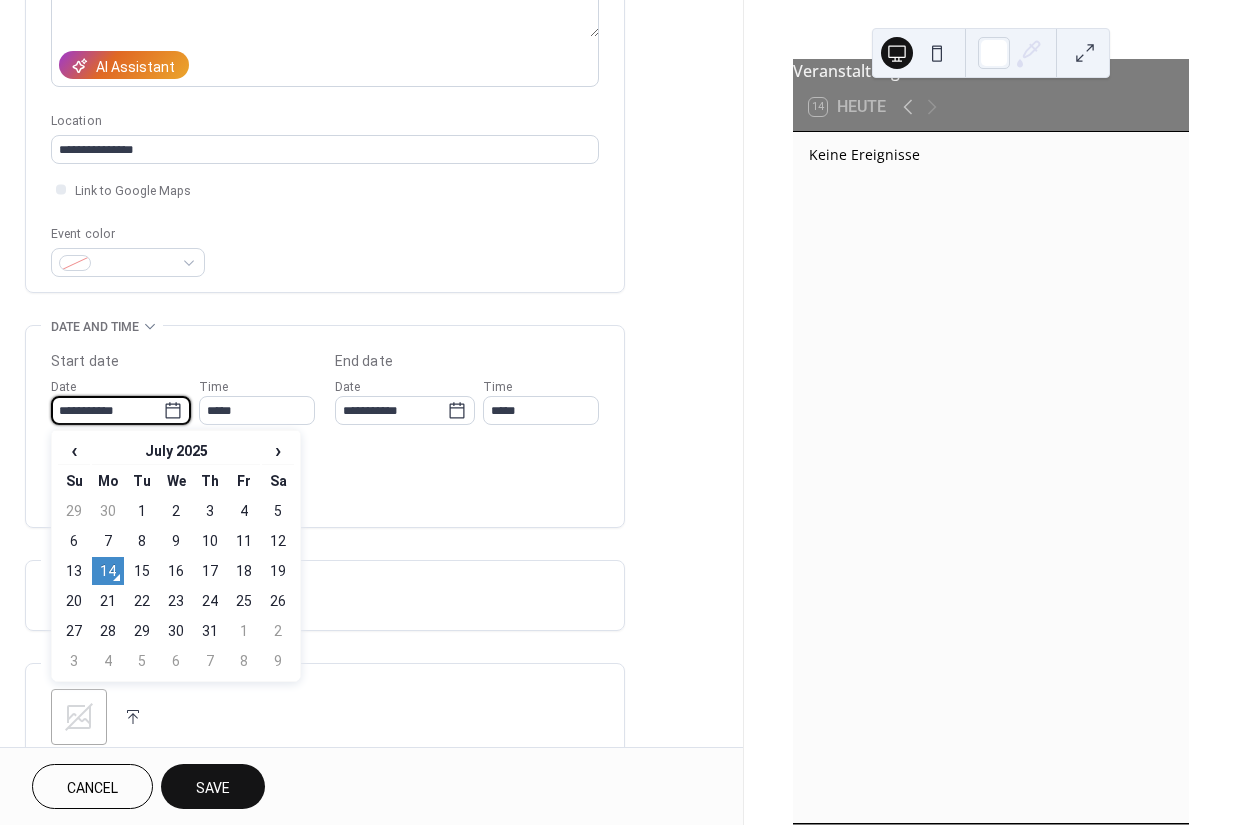 click on "›" at bounding box center (278, 450) 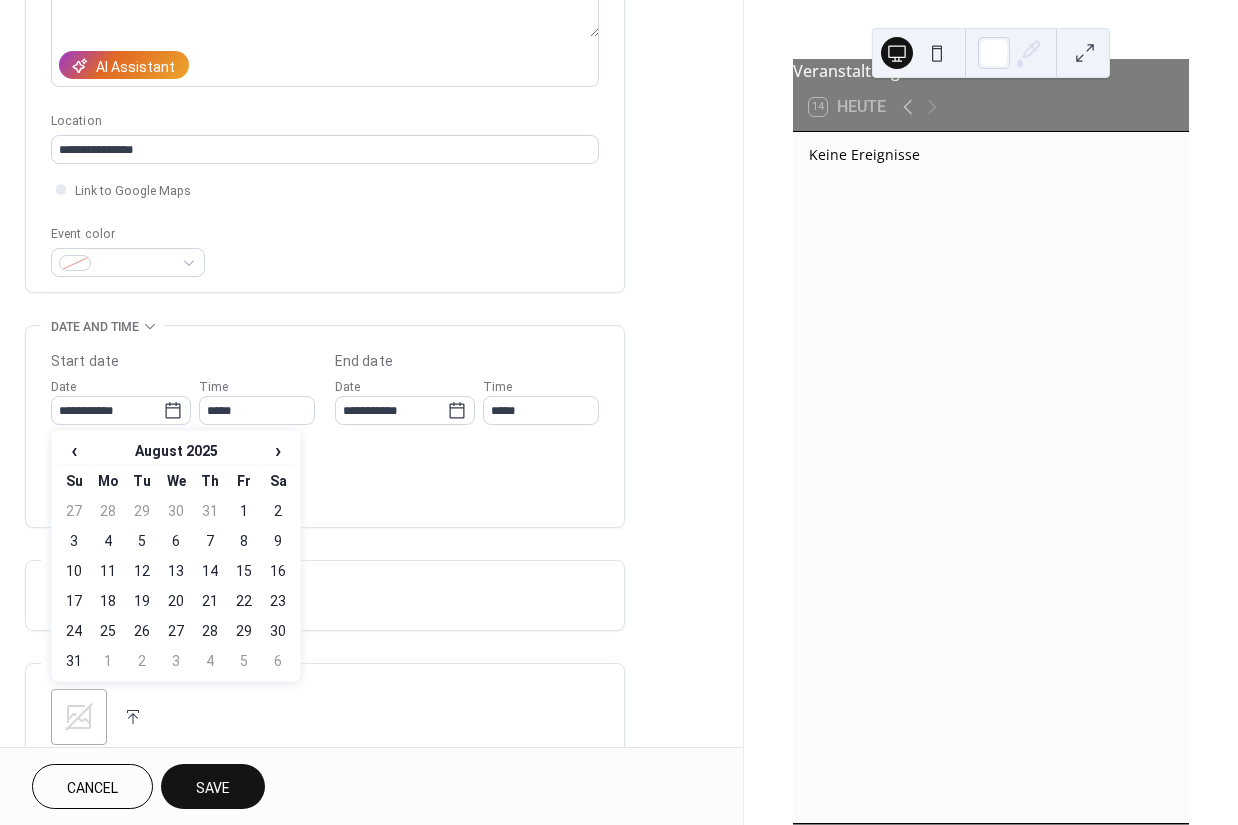 click on "1" at bounding box center (244, 511) 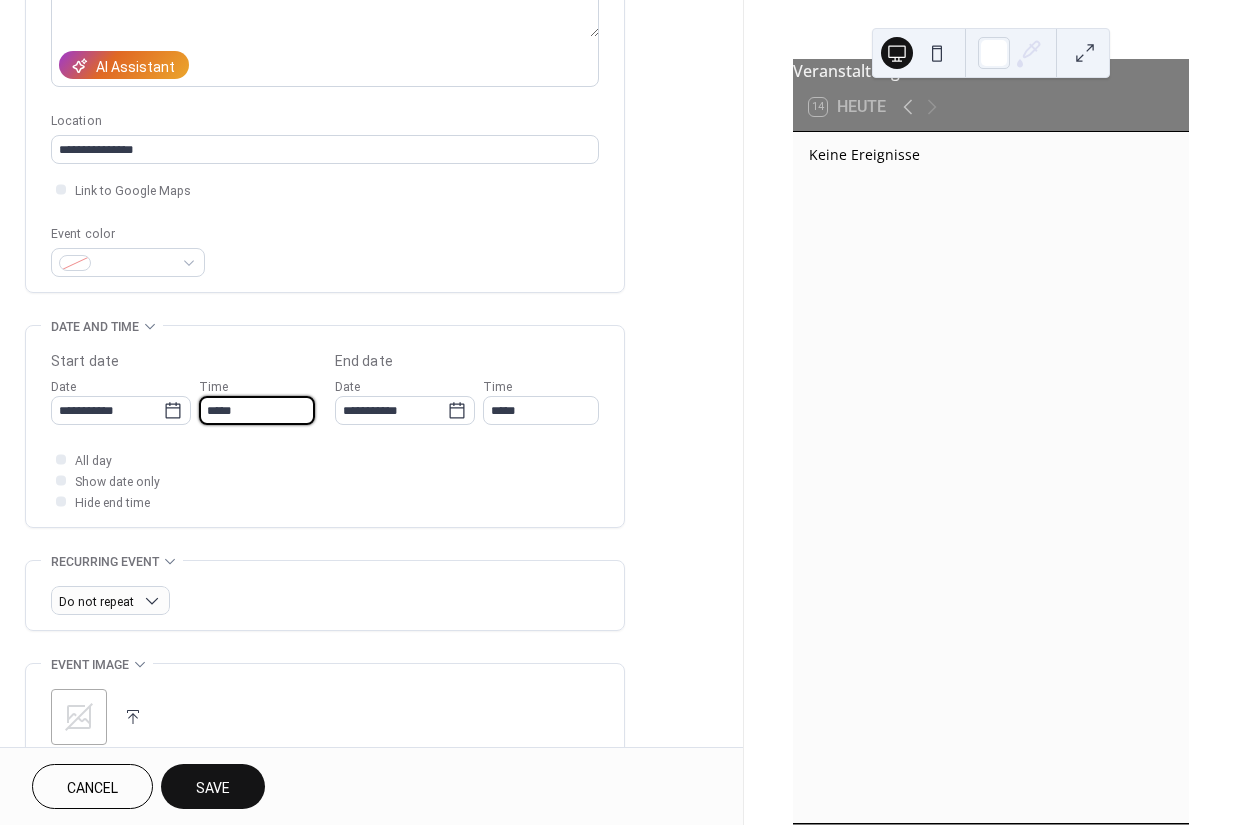 click on "*****" at bounding box center (257, 410) 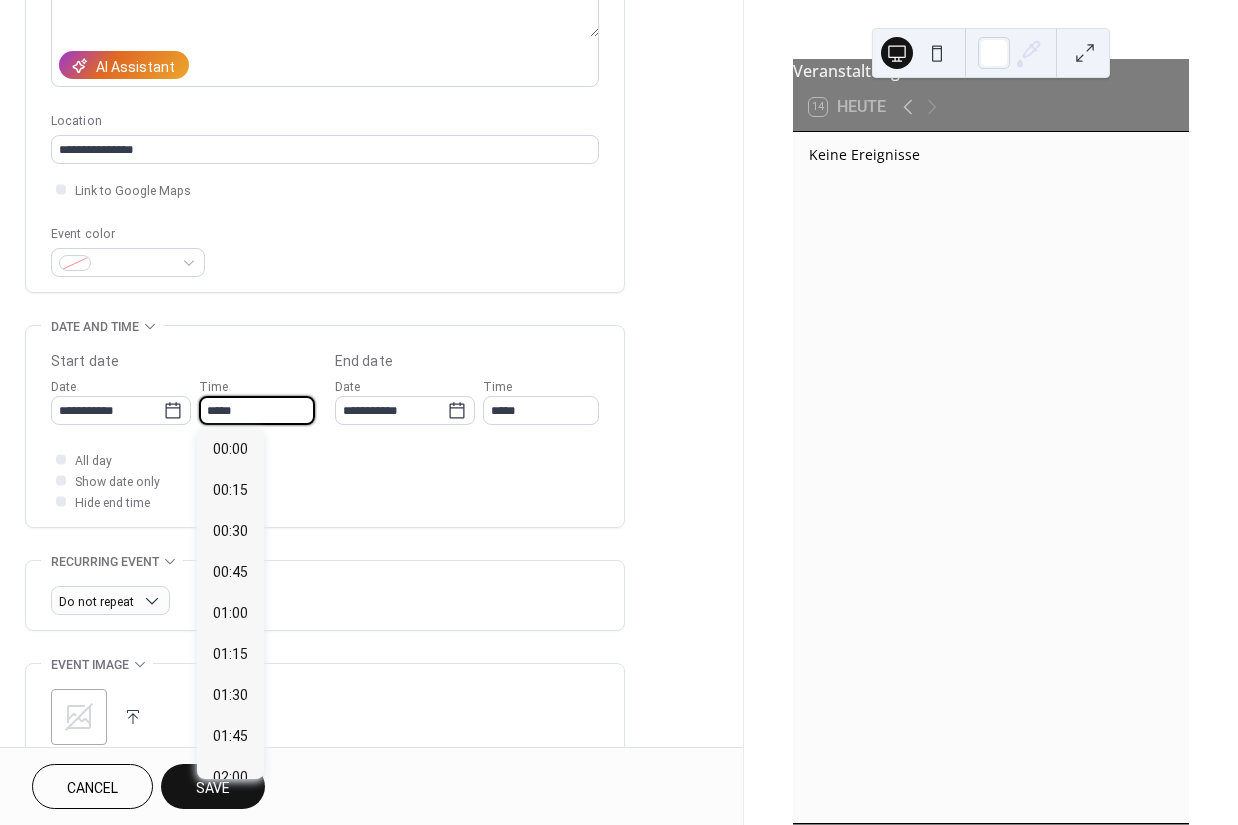 scroll, scrollTop: 2856, scrollLeft: 0, axis: vertical 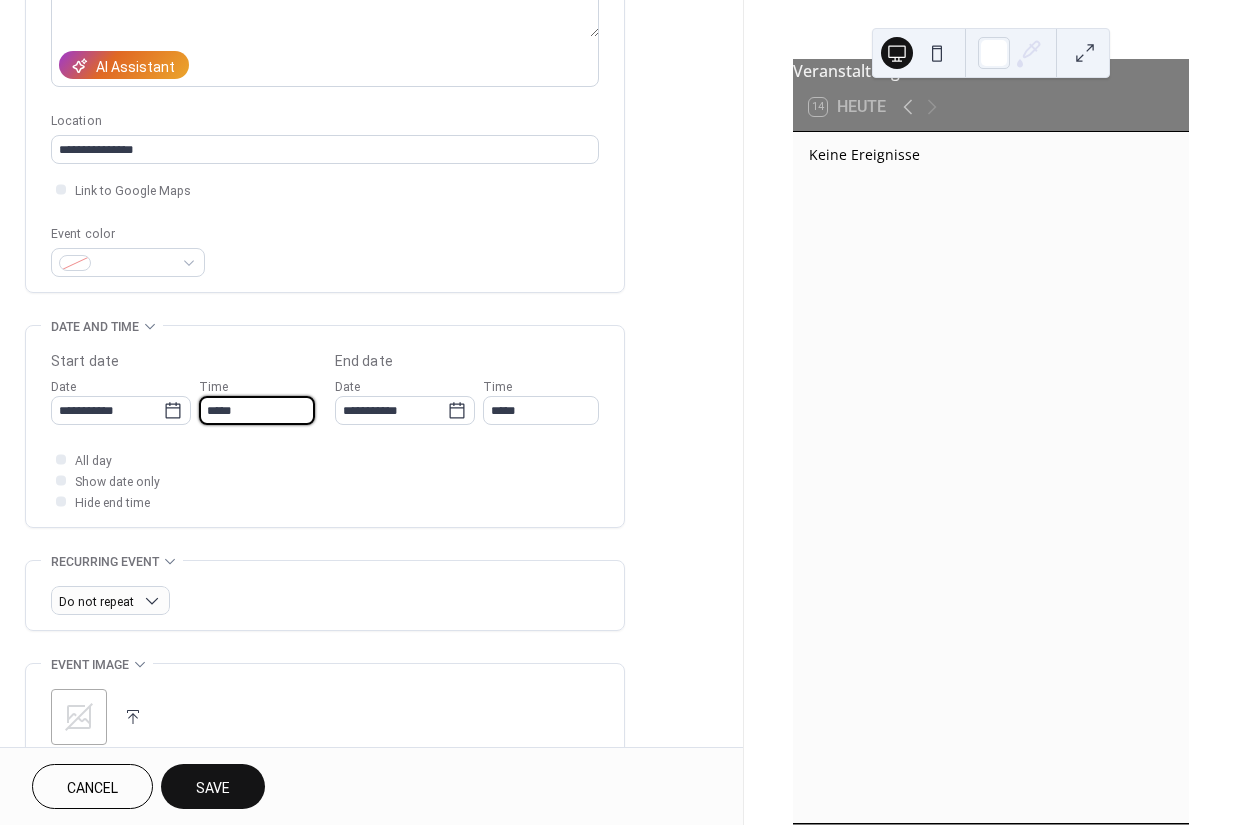 type on "*****" 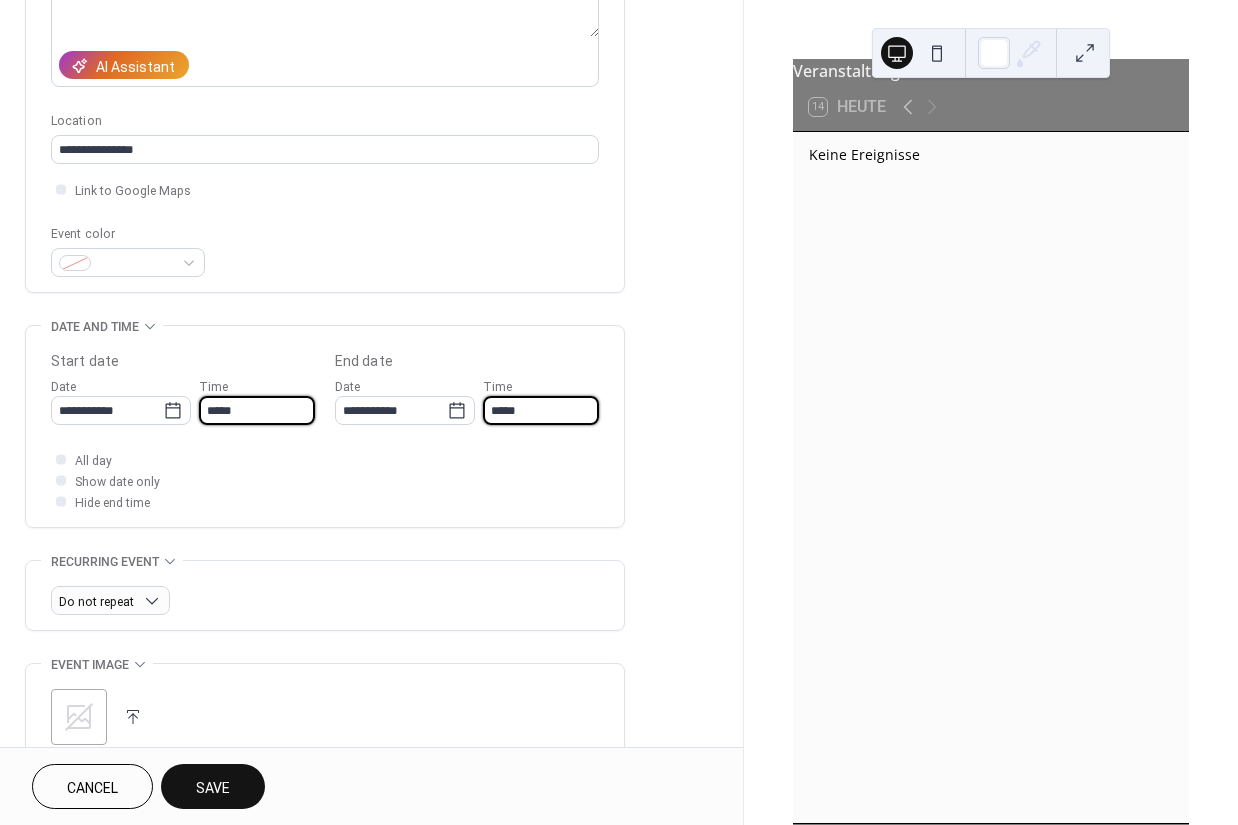 click on "*****" at bounding box center (541, 410) 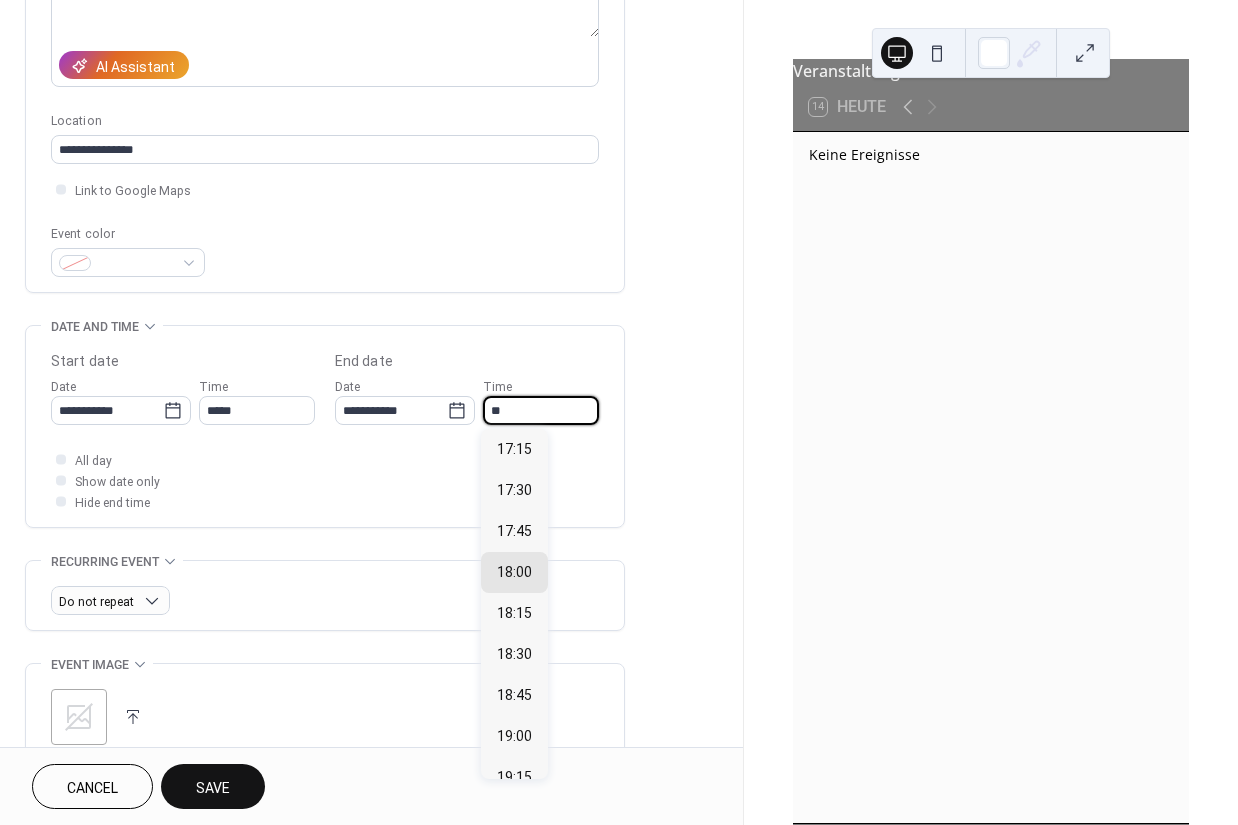 type on "*" 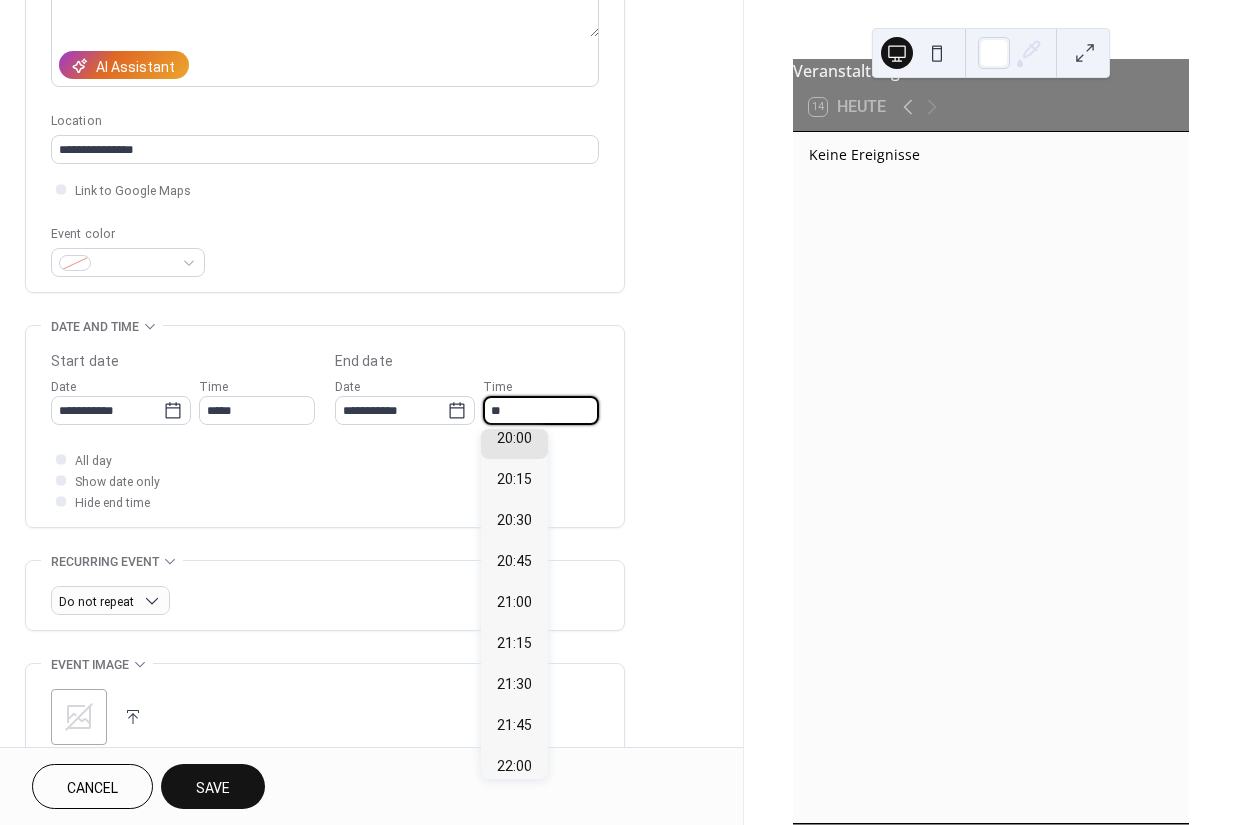 scroll, scrollTop: 784, scrollLeft: 0, axis: vertical 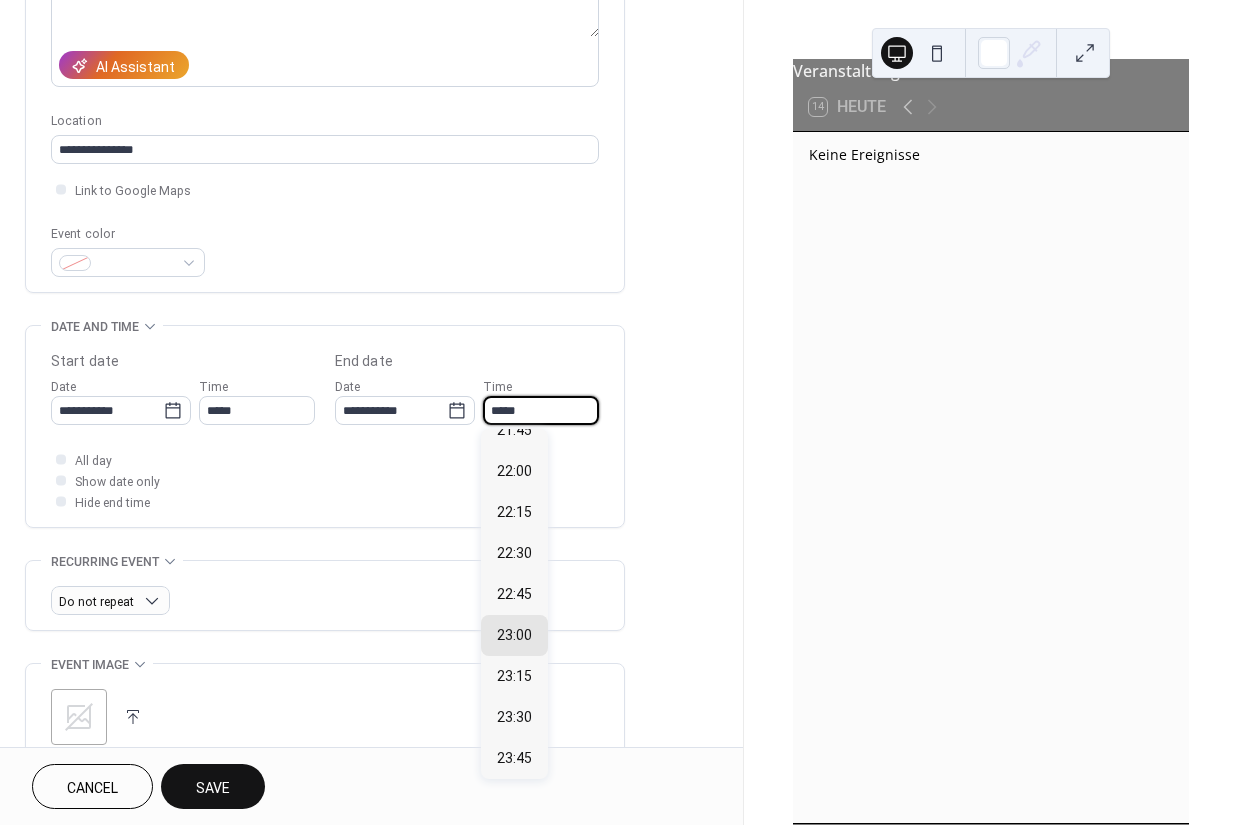 type on "*****" 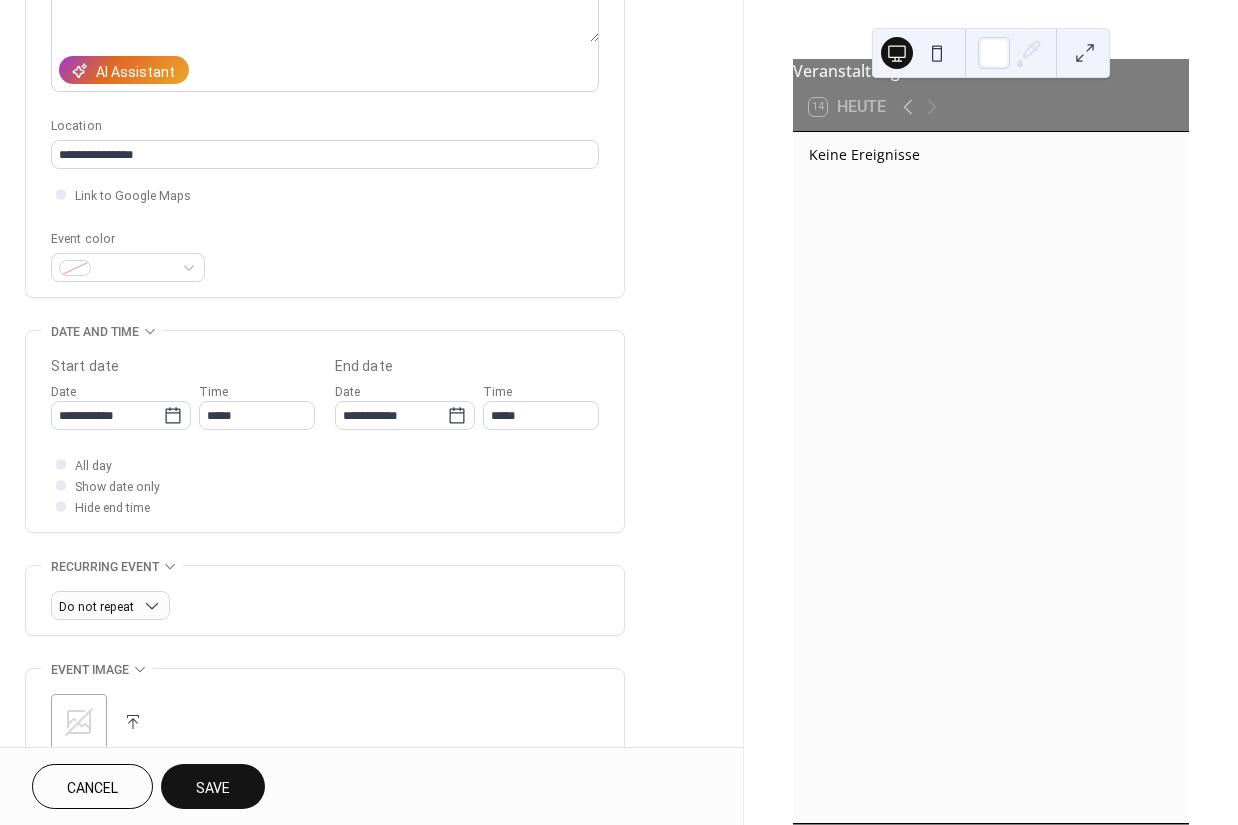 scroll, scrollTop: 322, scrollLeft: 0, axis: vertical 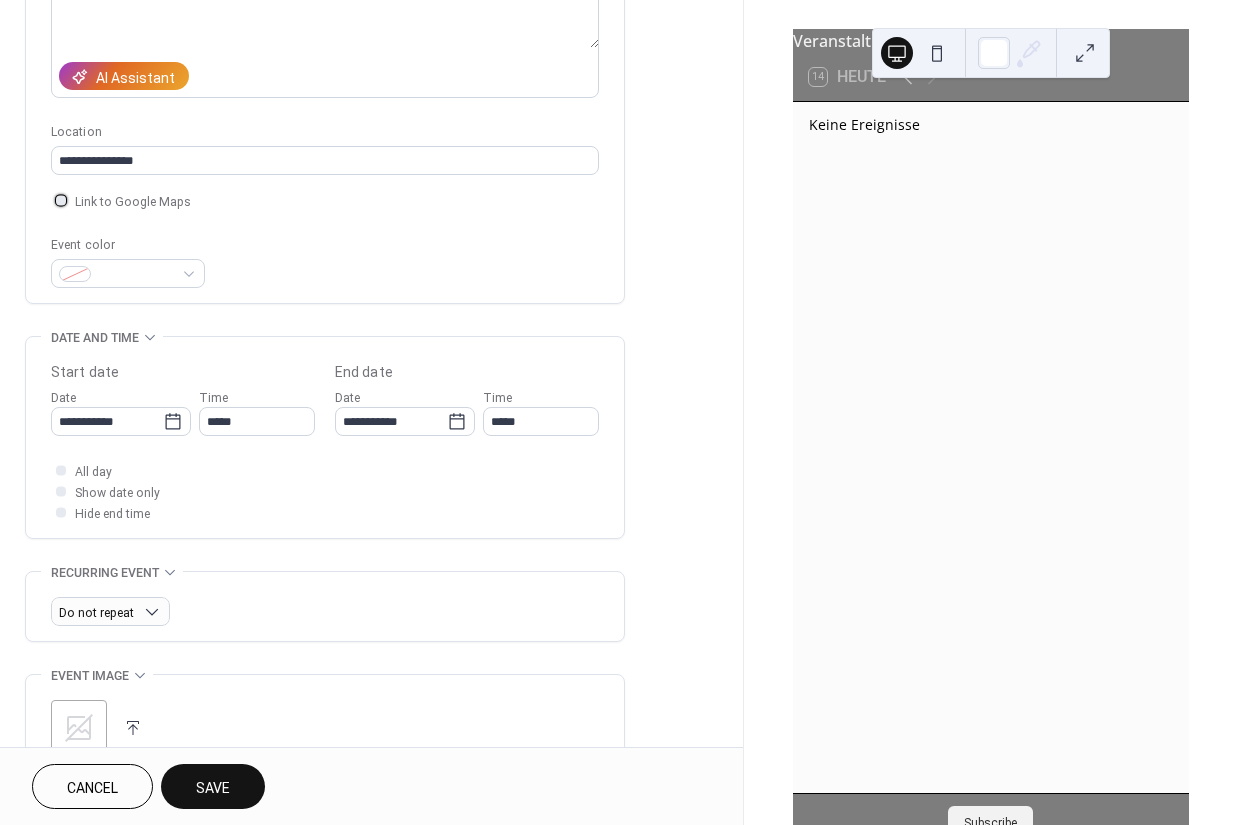 click at bounding box center [61, 200] 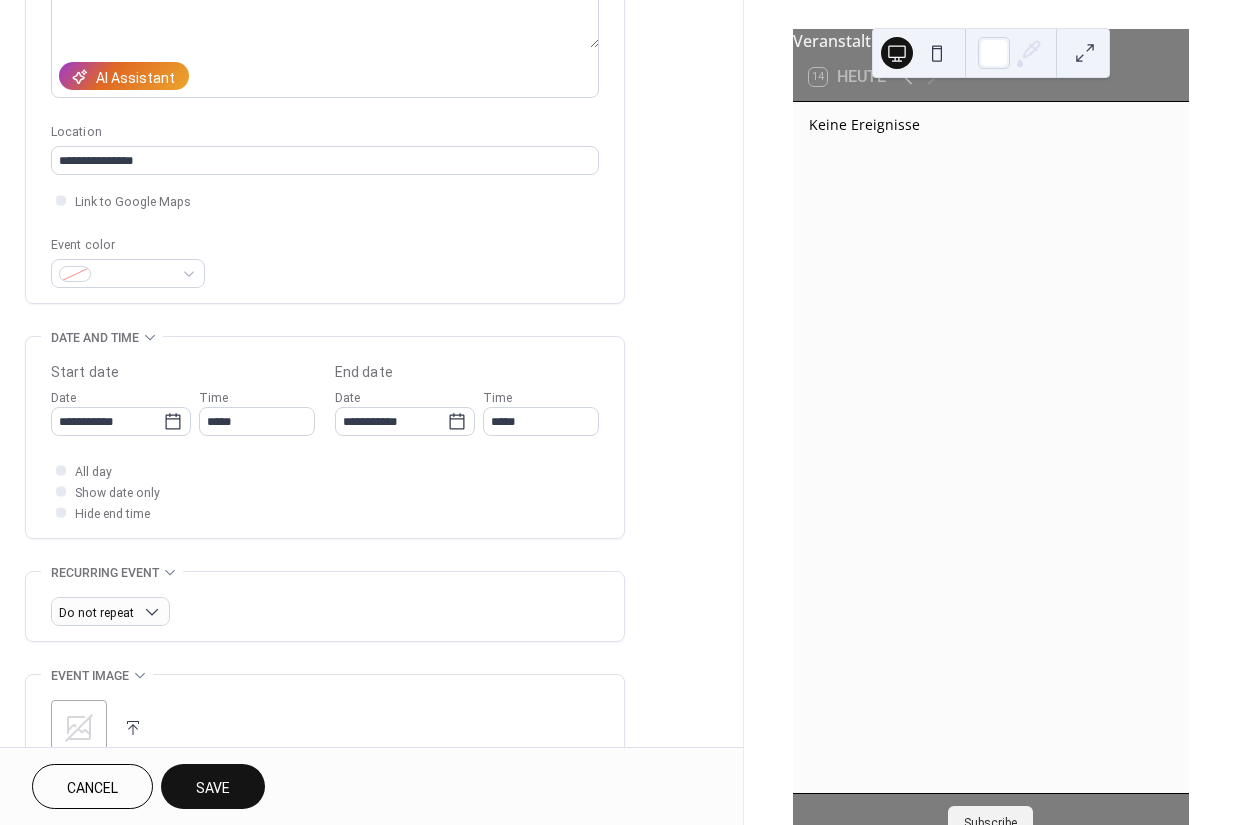 click on "Save" at bounding box center [213, 788] 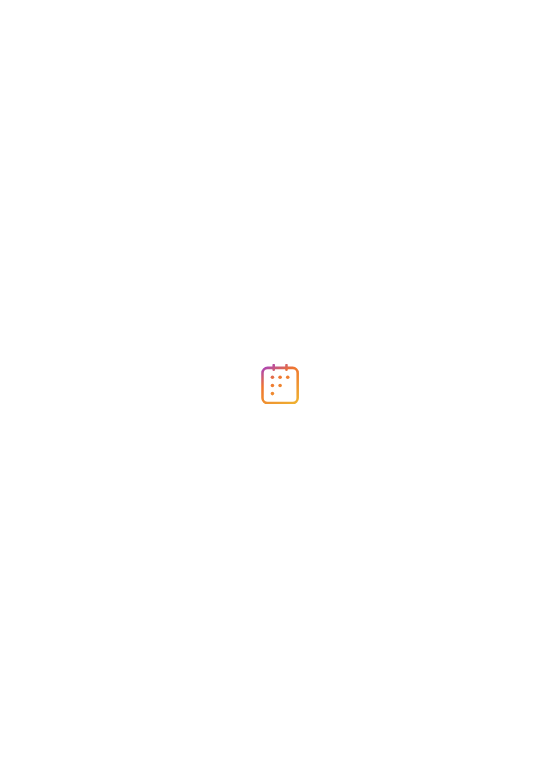 scroll, scrollTop: 0, scrollLeft: 0, axis: both 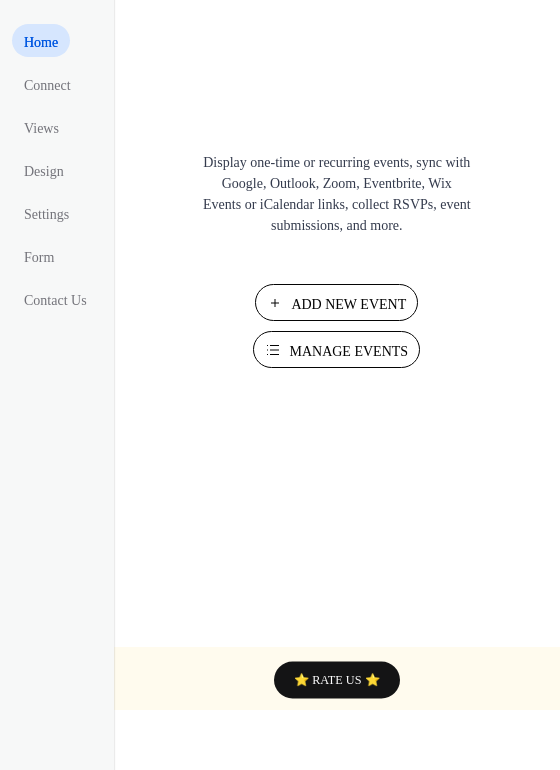 click on "Add New Event" at bounding box center (348, 304) 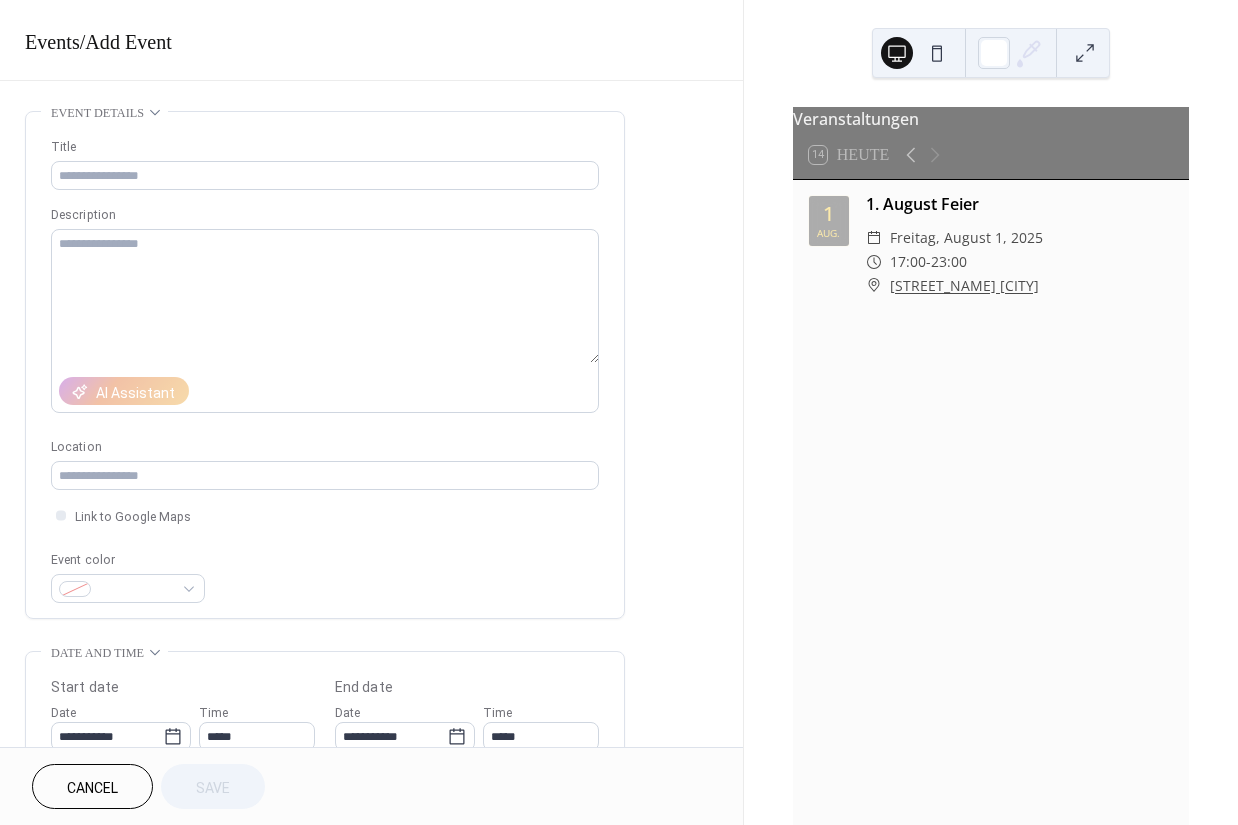 scroll, scrollTop: 0, scrollLeft: 0, axis: both 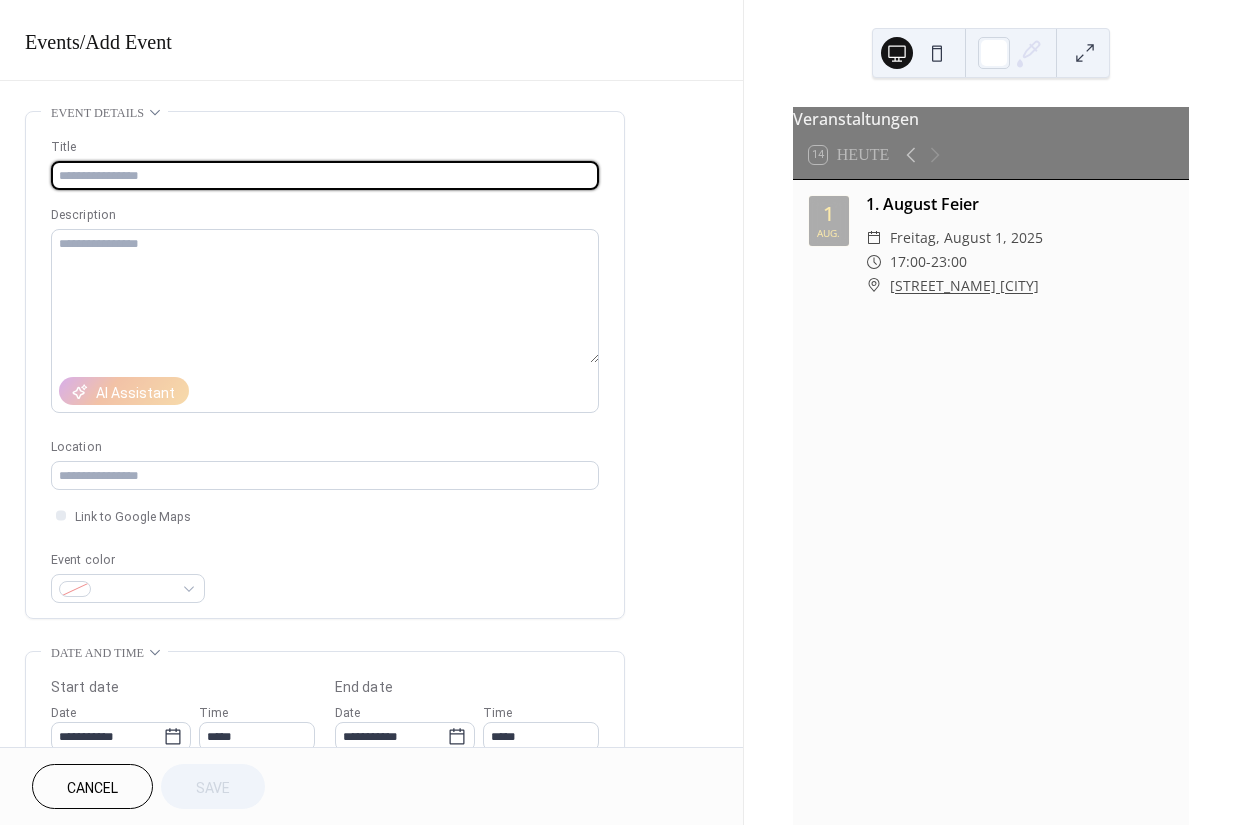 click at bounding box center (325, 175) 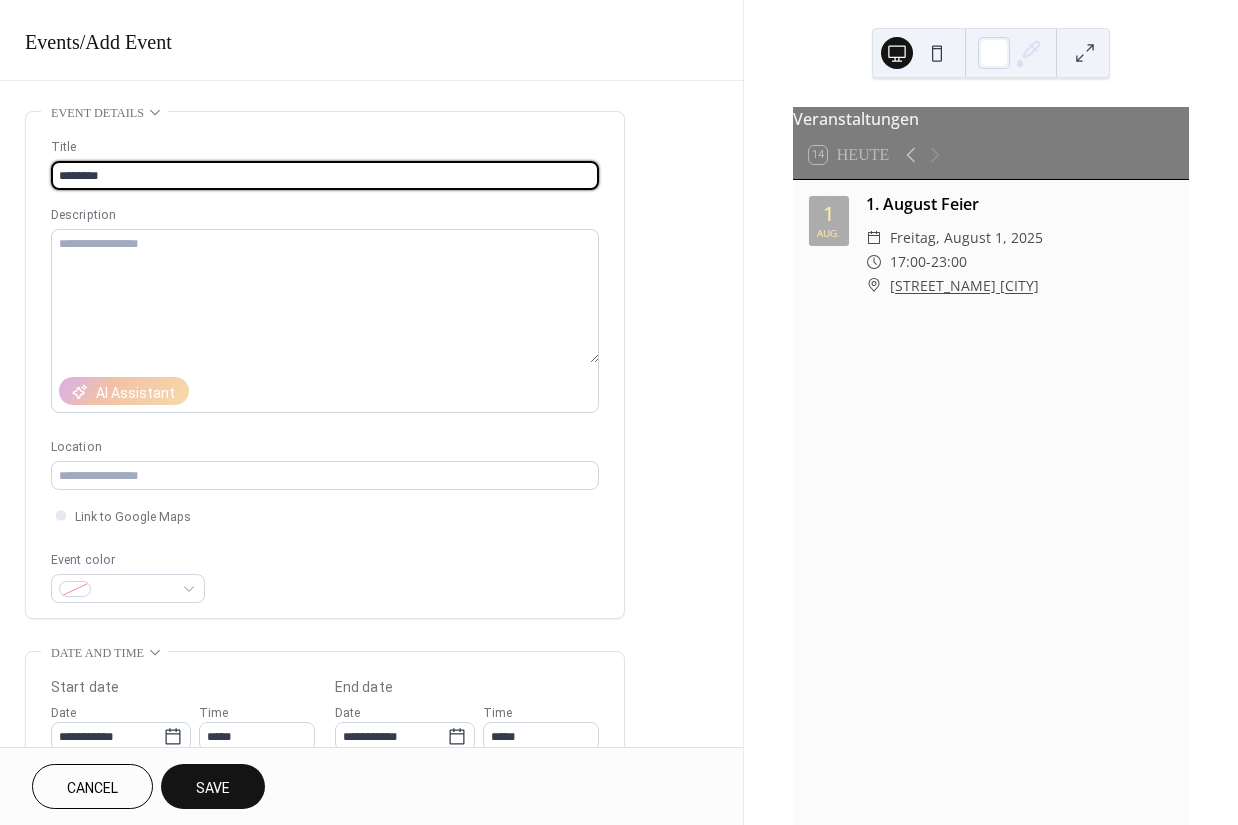 type on "********" 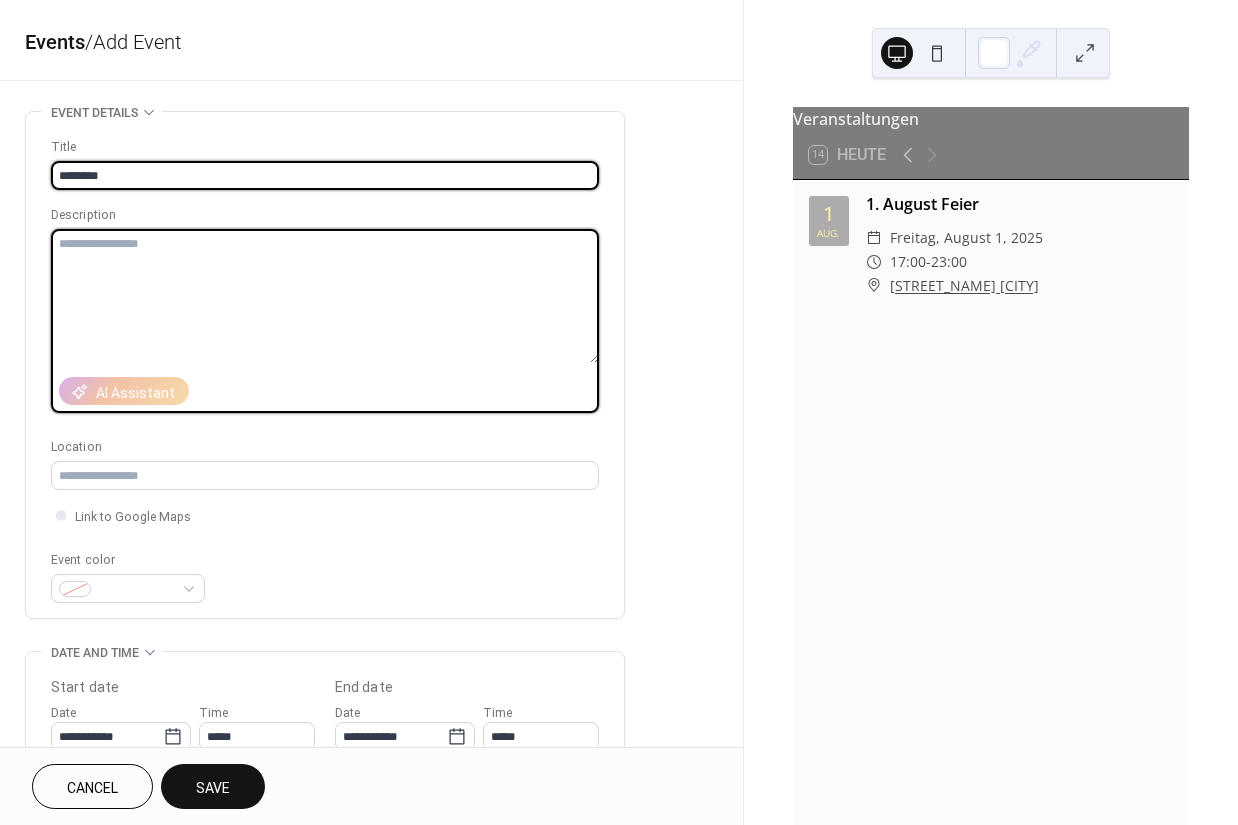 click at bounding box center [325, 296] 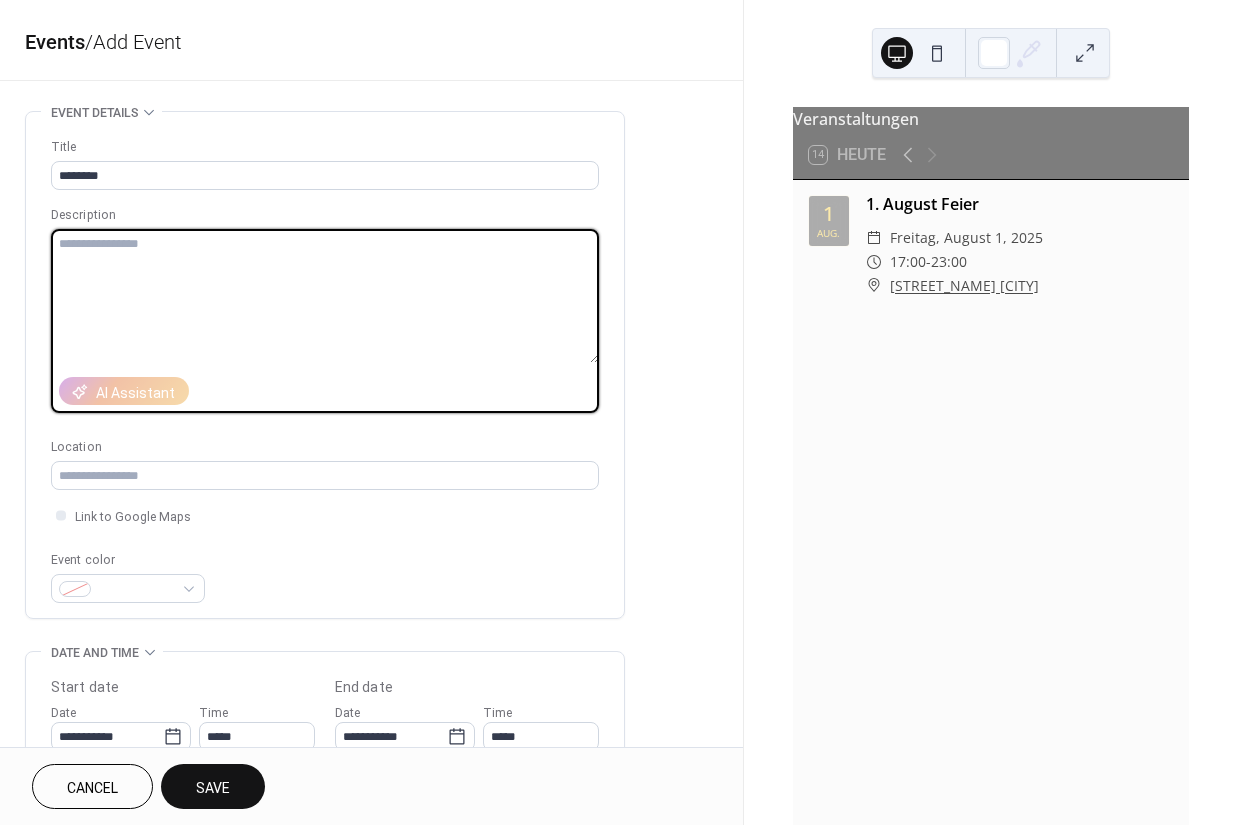 click on "**********" at bounding box center (371, 720) 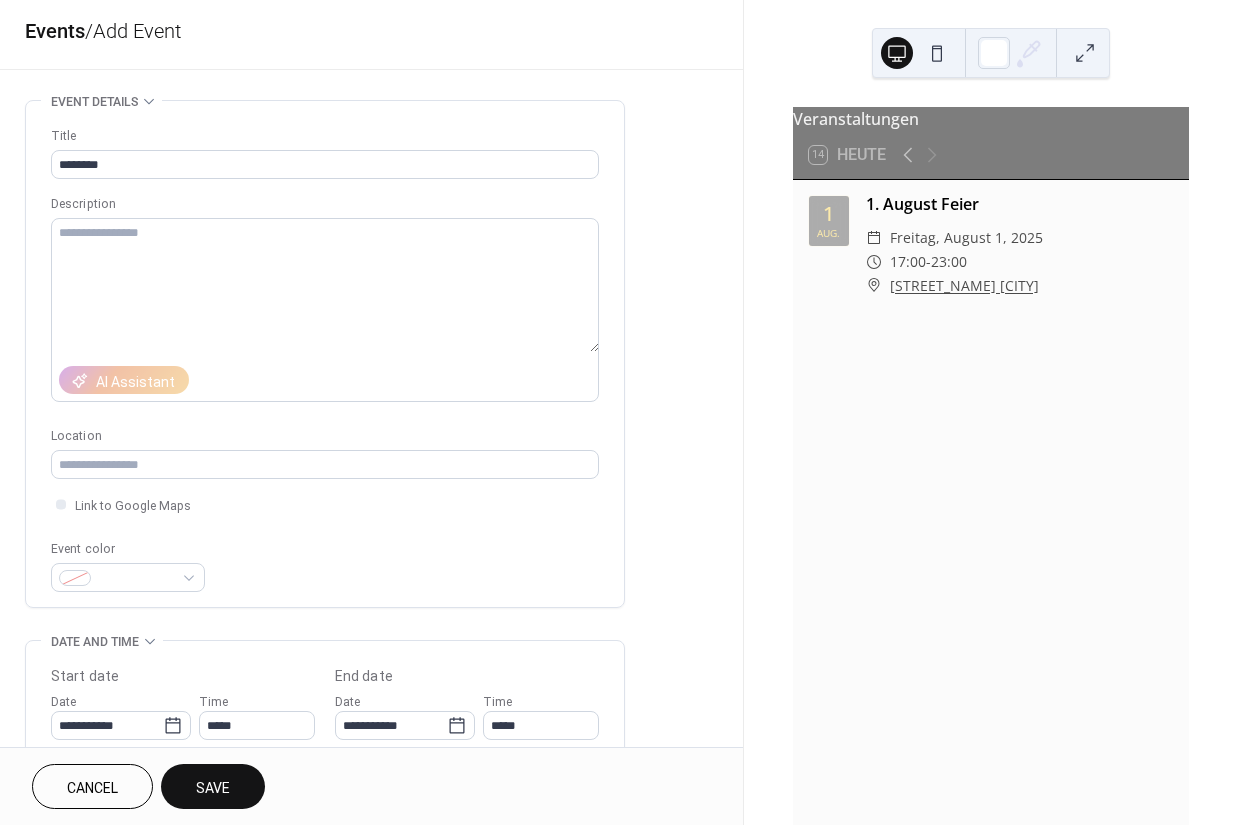 scroll, scrollTop: 20, scrollLeft: 0, axis: vertical 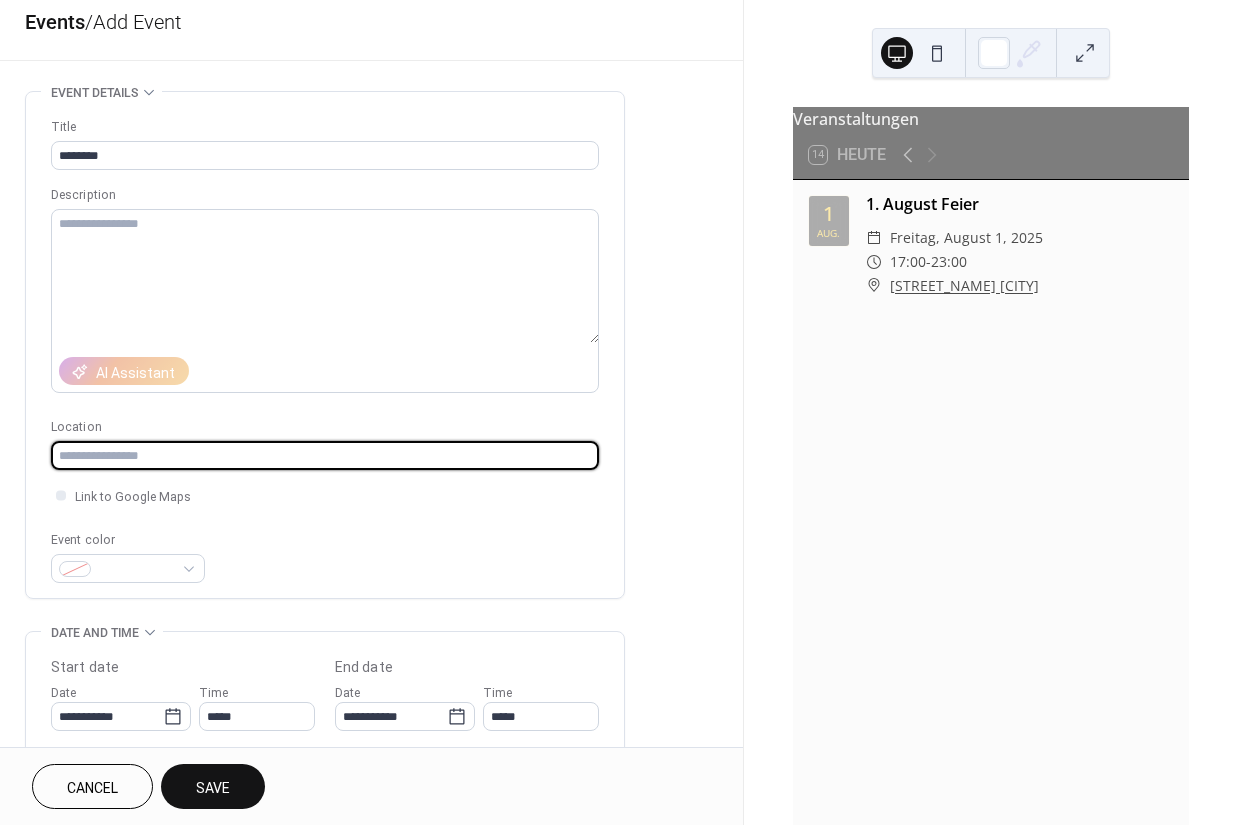 click at bounding box center [325, 455] 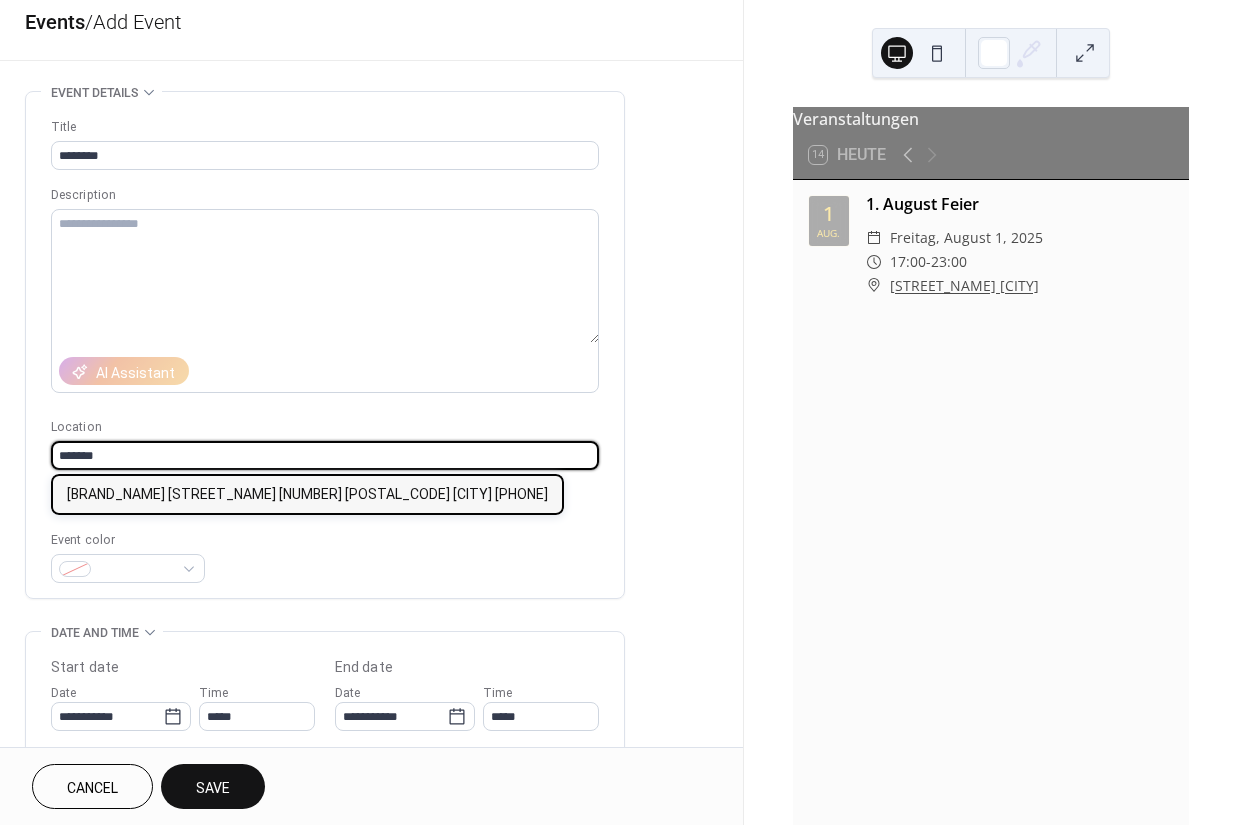 click on "[BRAND_NAME] [STREET_NAME] [NUMBER] [POSTAL_CODE] [CITY]  [PHONE]" at bounding box center [307, 494] 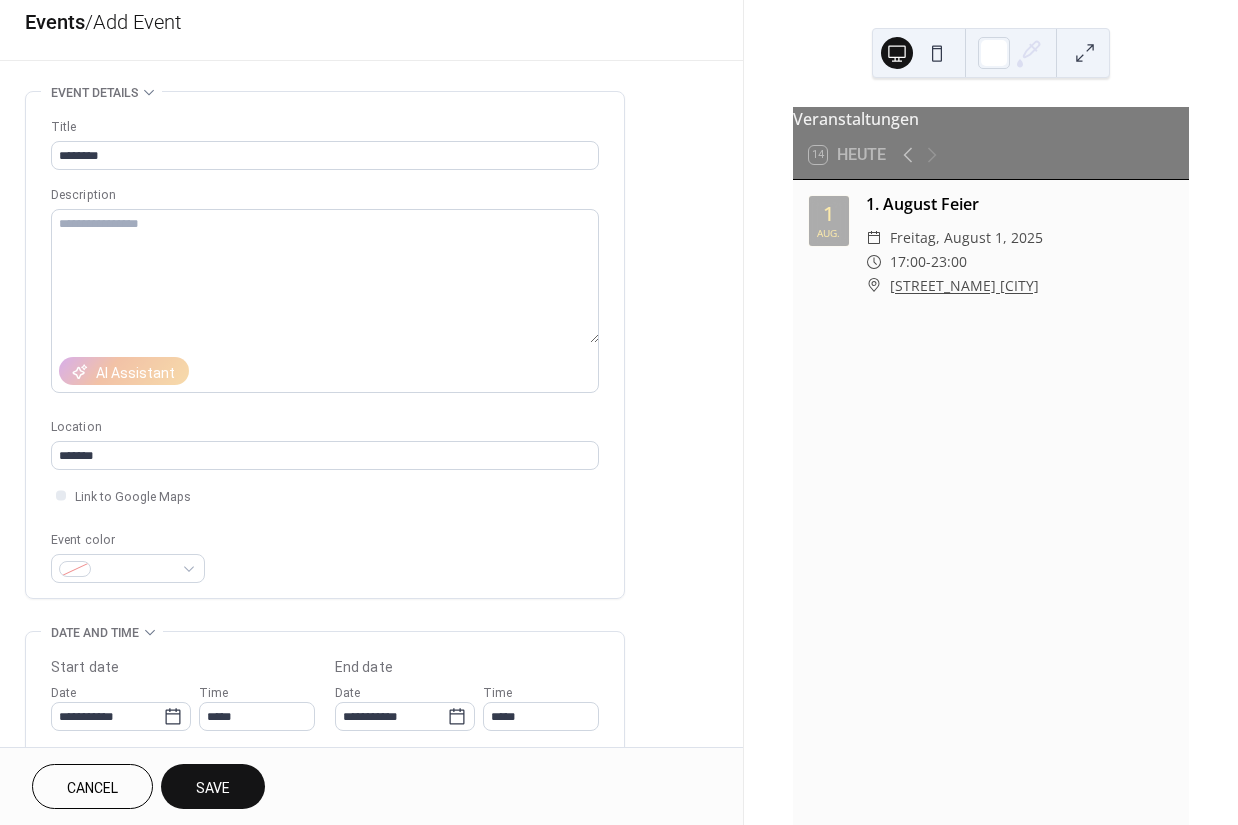 type on "**********" 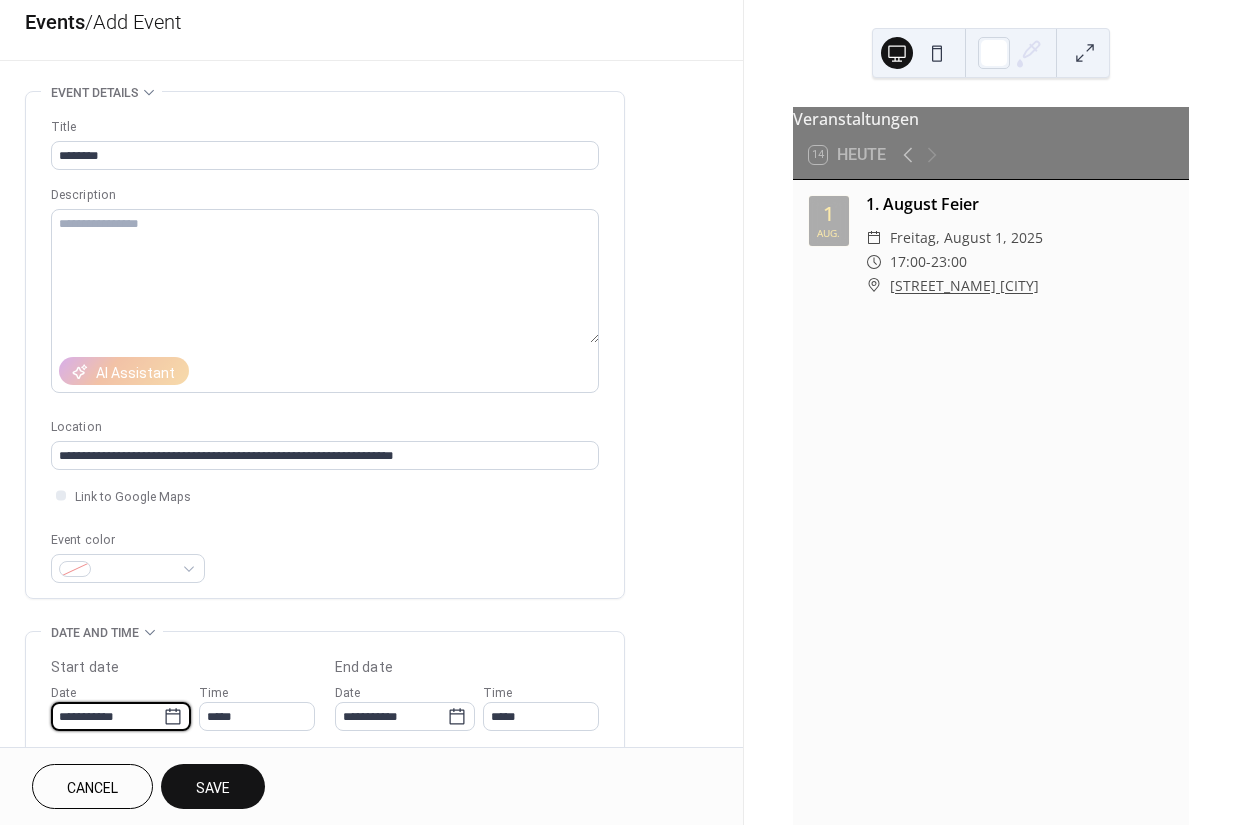 click on "**********" at bounding box center (107, 716) 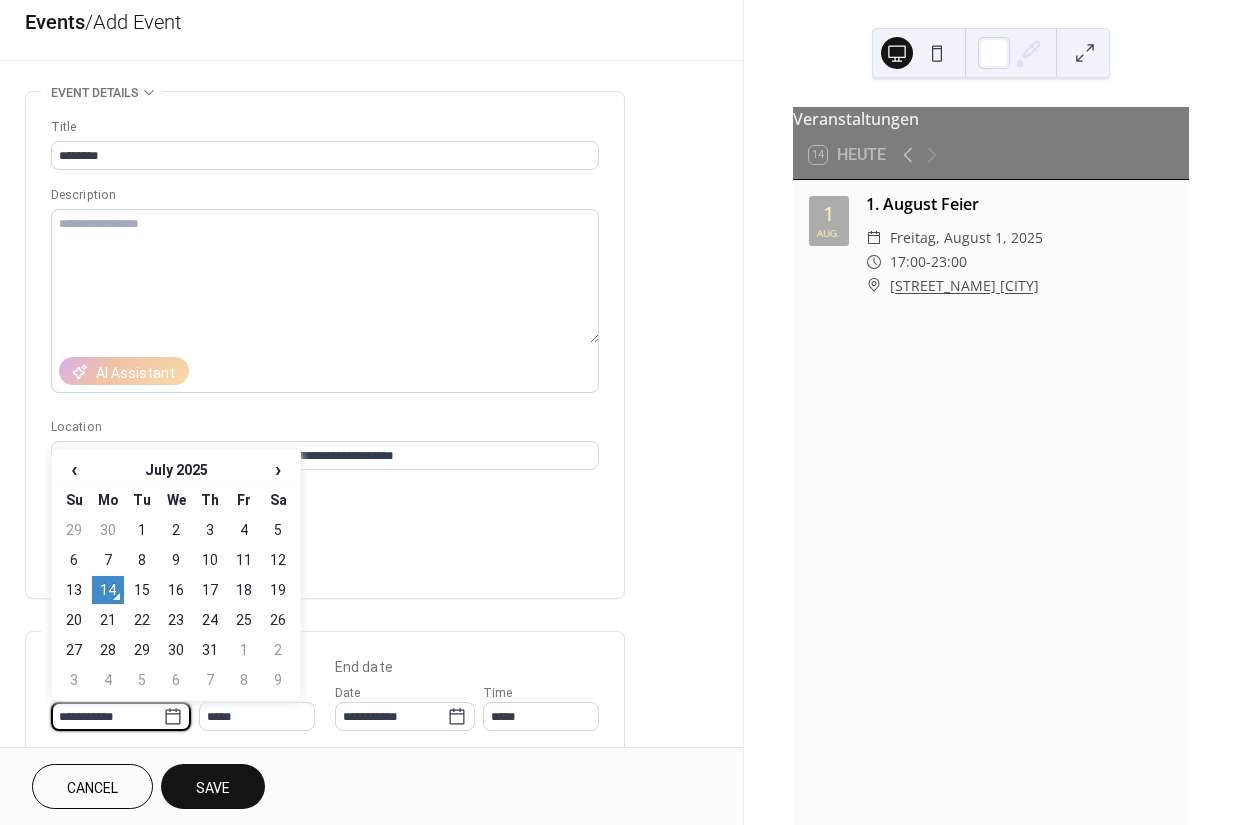 click on "›" at bounding box center (278, 469) 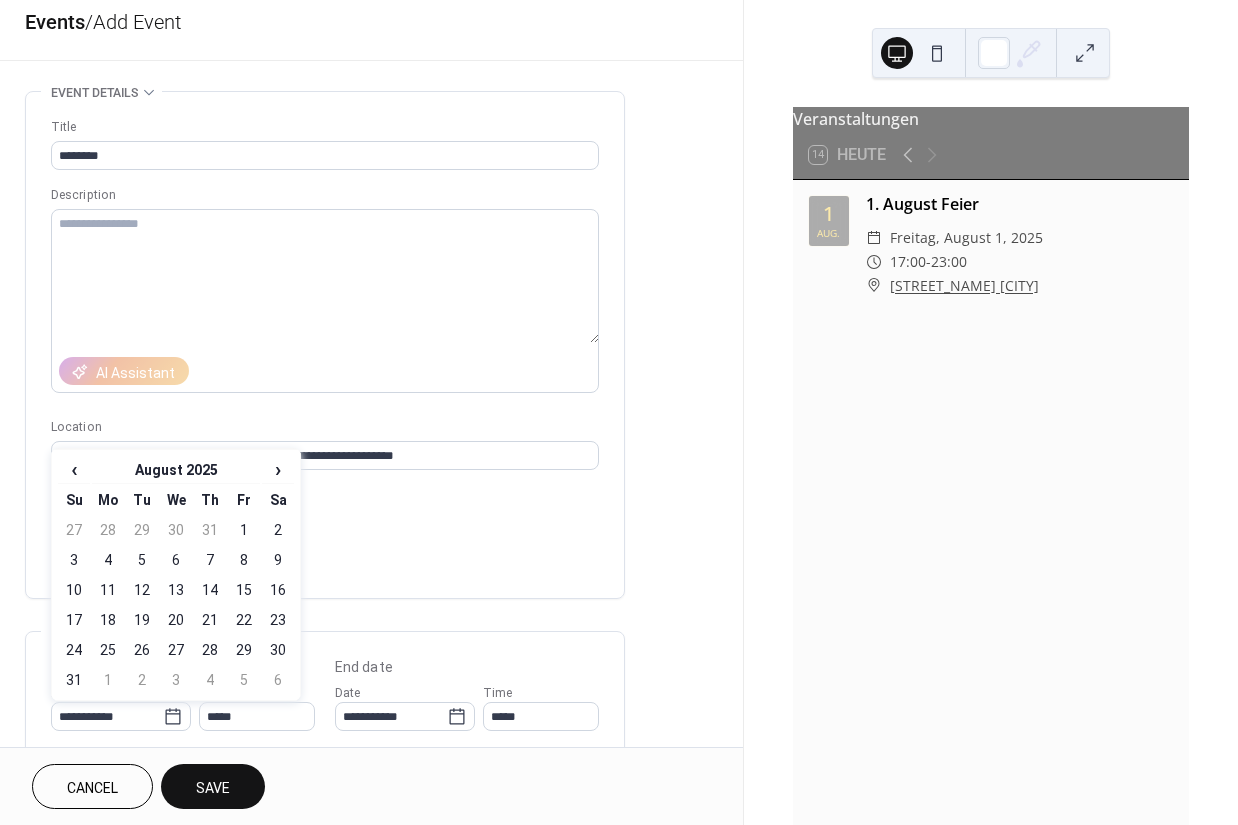 click on "›" at bounding box center [278, 469] 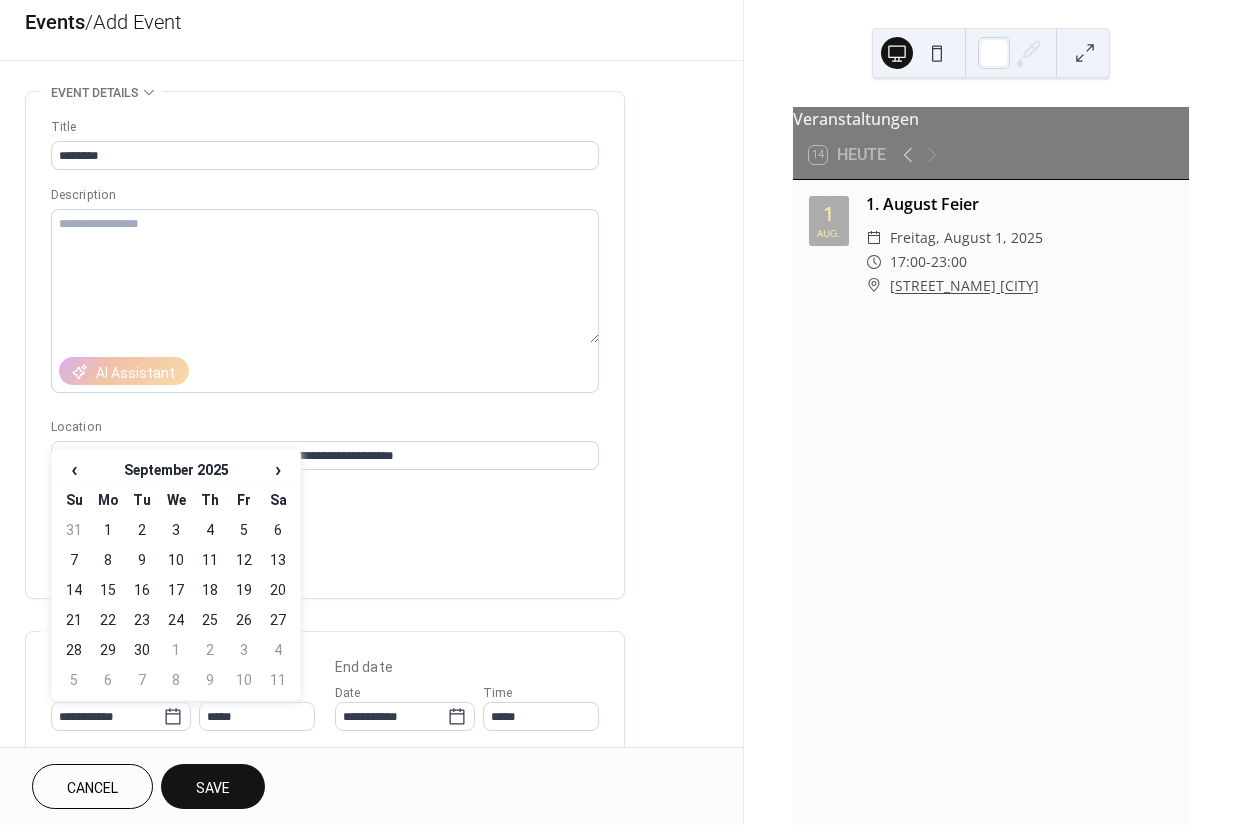 click on "›" at bounding box center (278, 469) 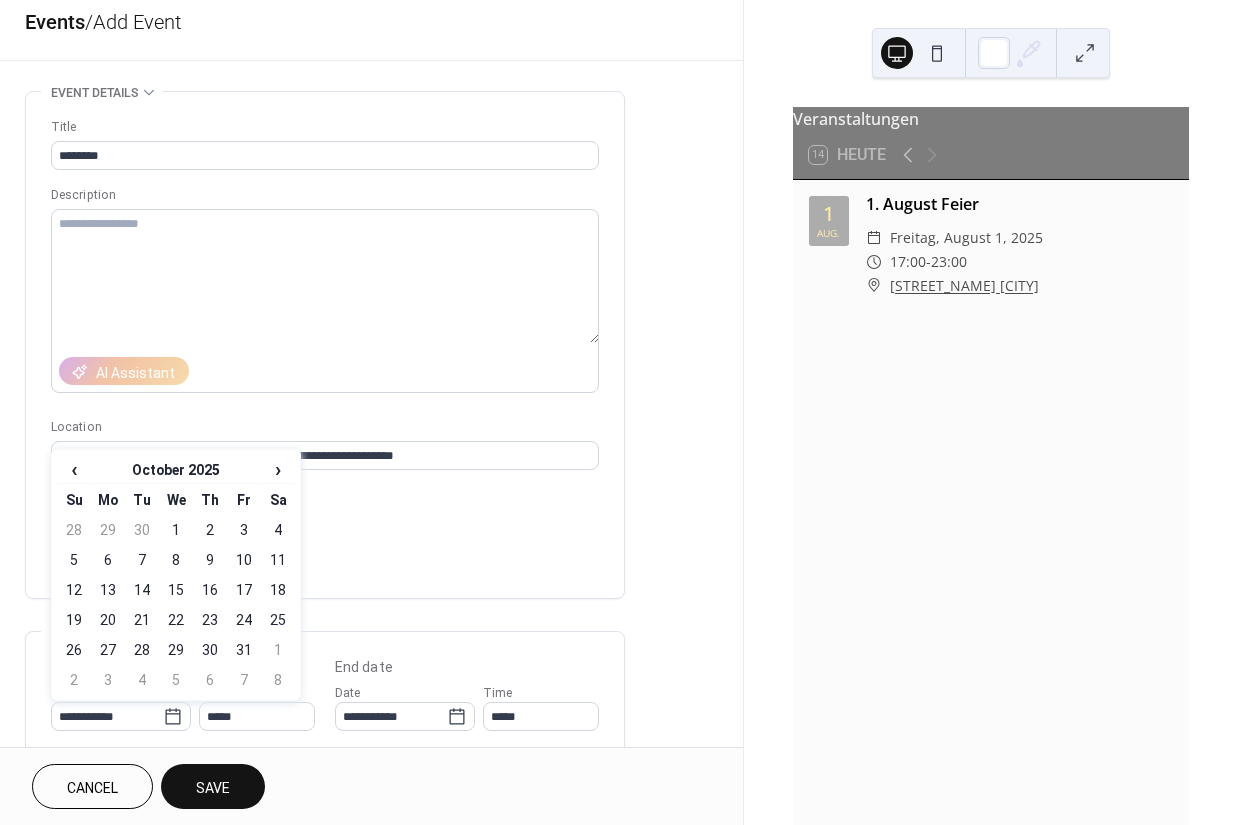 click on "›" at bounding box center [278, 469] 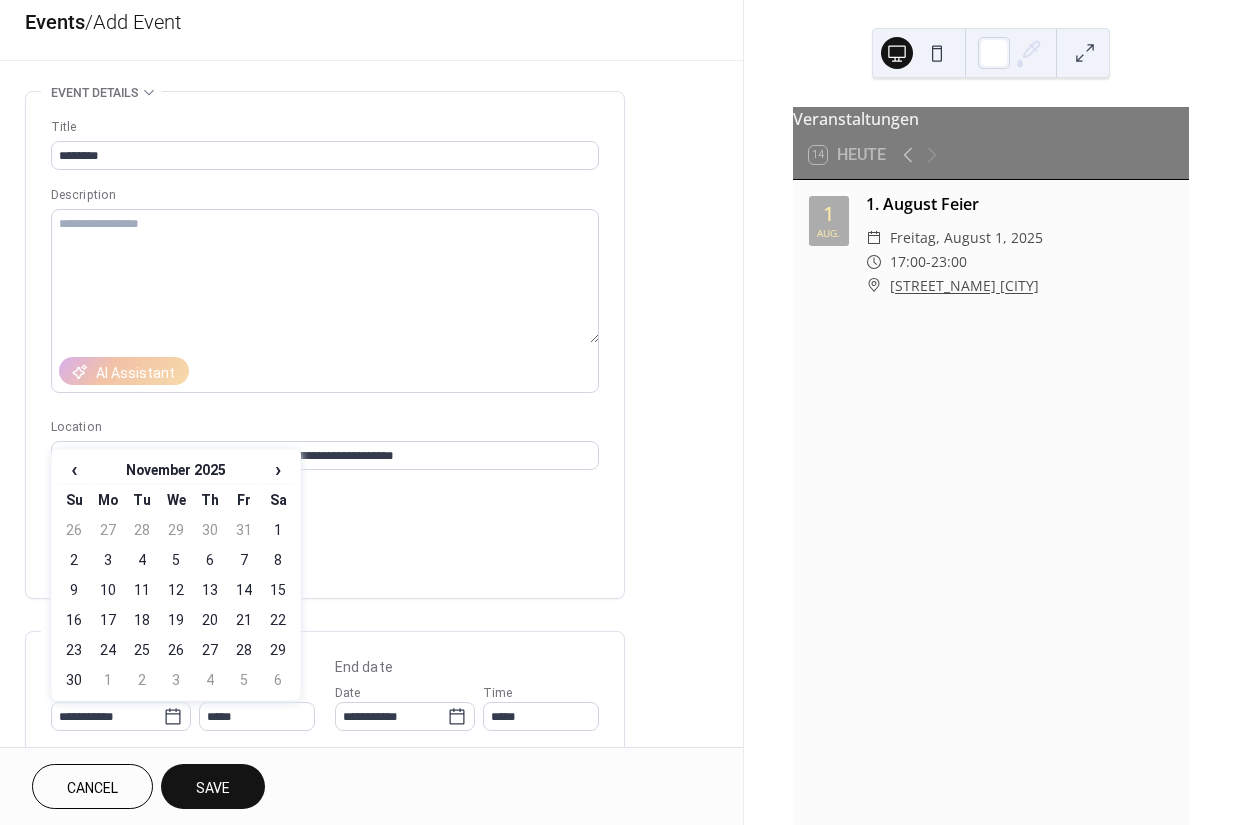 click on "14" at bounding box center [244, 590] 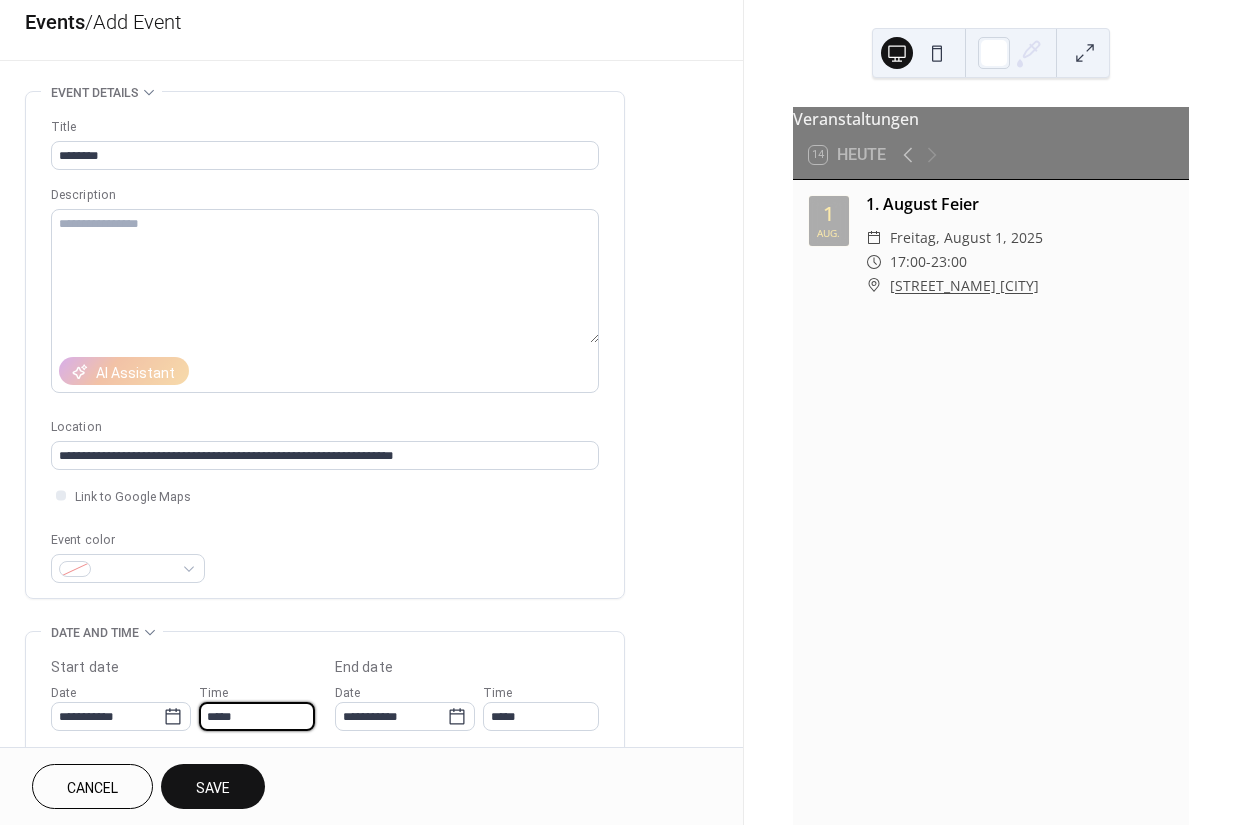click on "*****" at bounding box center (257, 716) 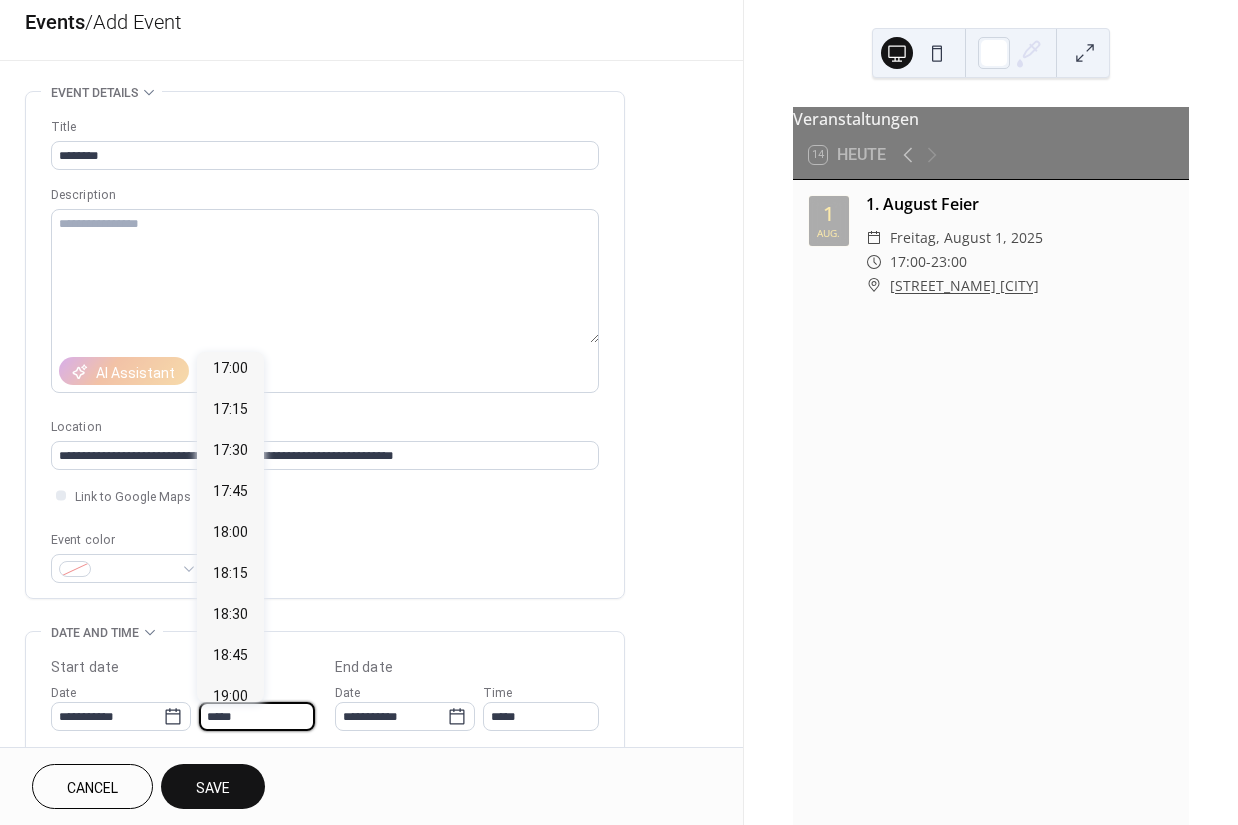 scroll, scrollTop: 2791, scrollLeft: 0, axis: vertical 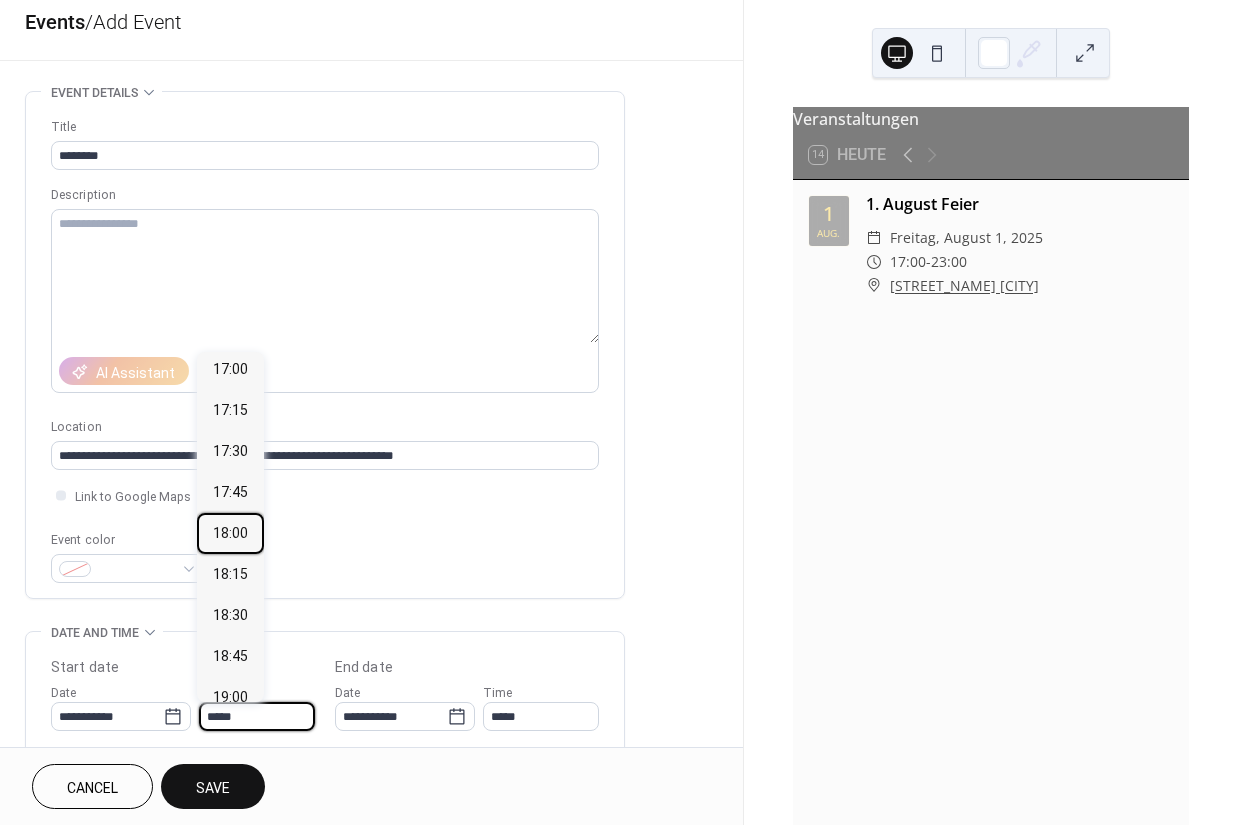 click on "18:00" at bounding box center [230, 533] 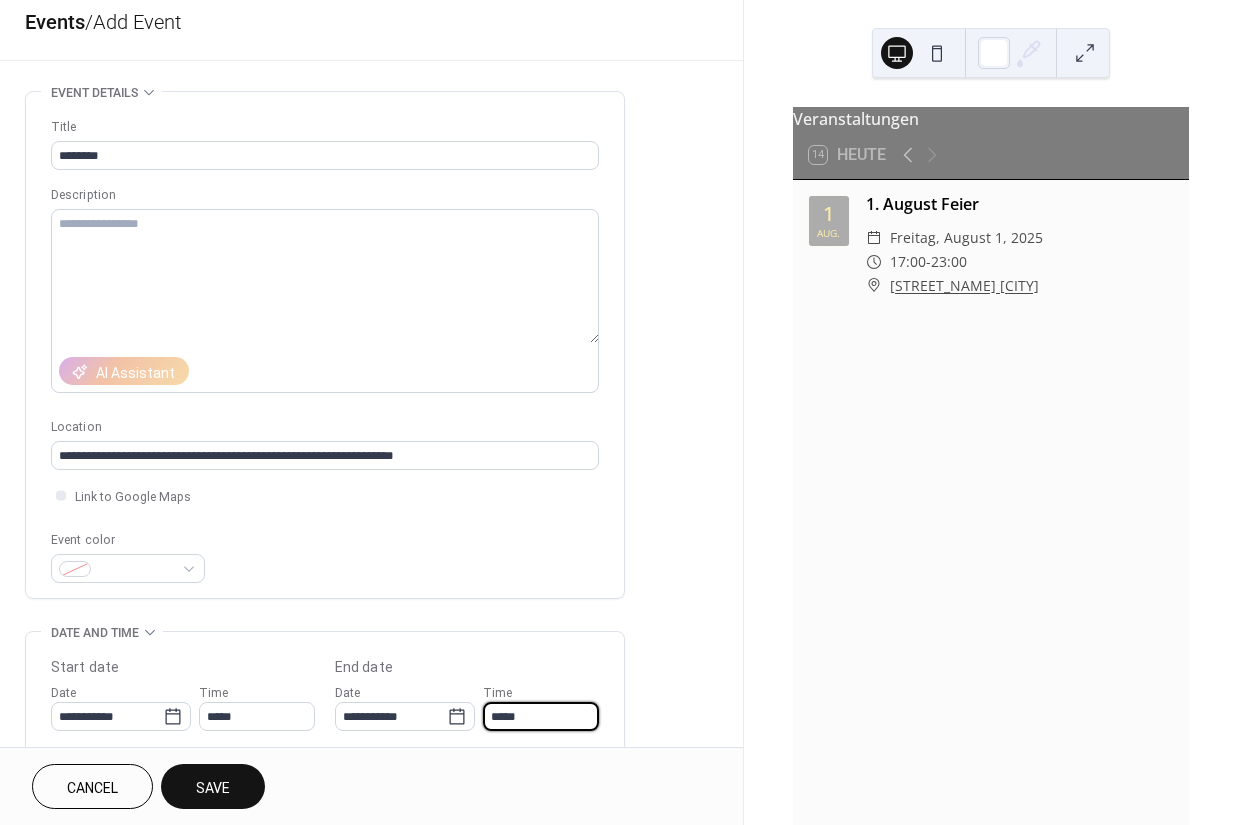 click on "*****" at bounding box center (541, 716) 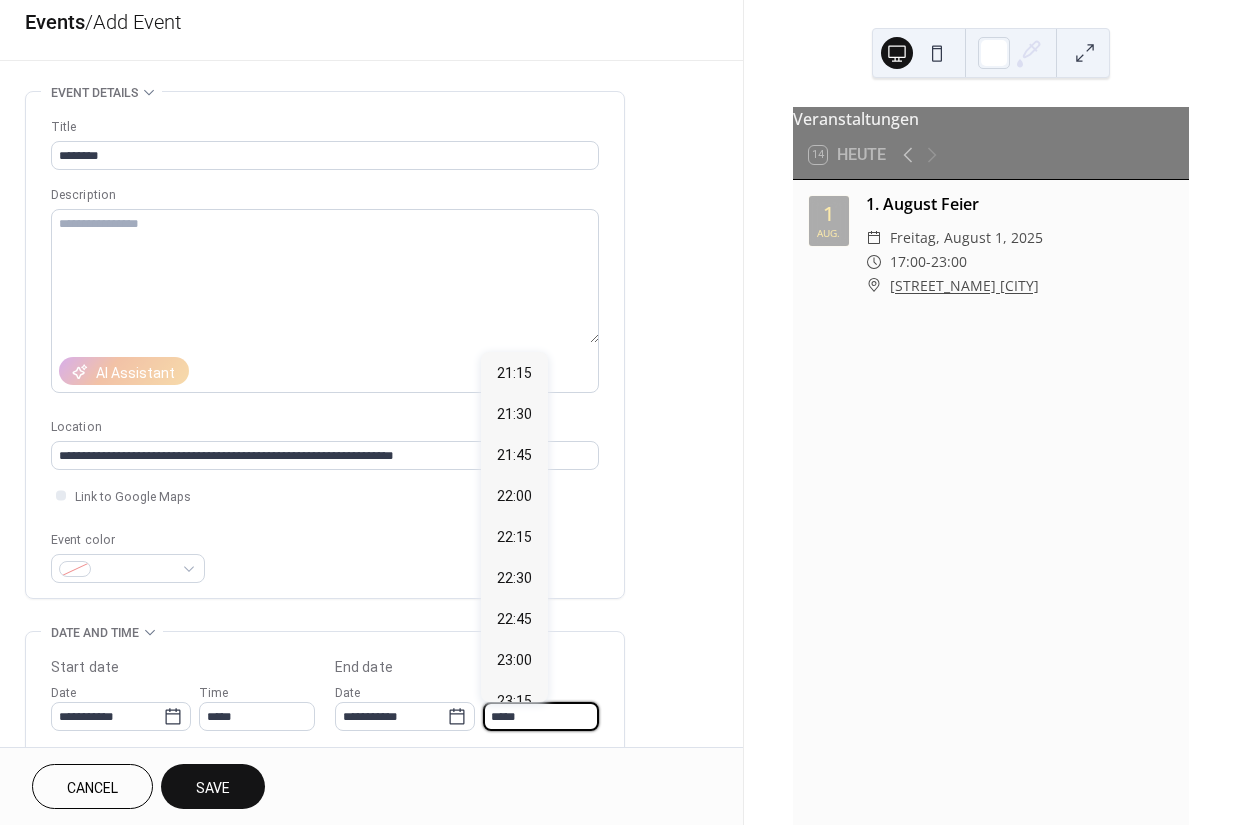 scroll, scrollTop: 495, scrollLeft: 0, axis: vertical 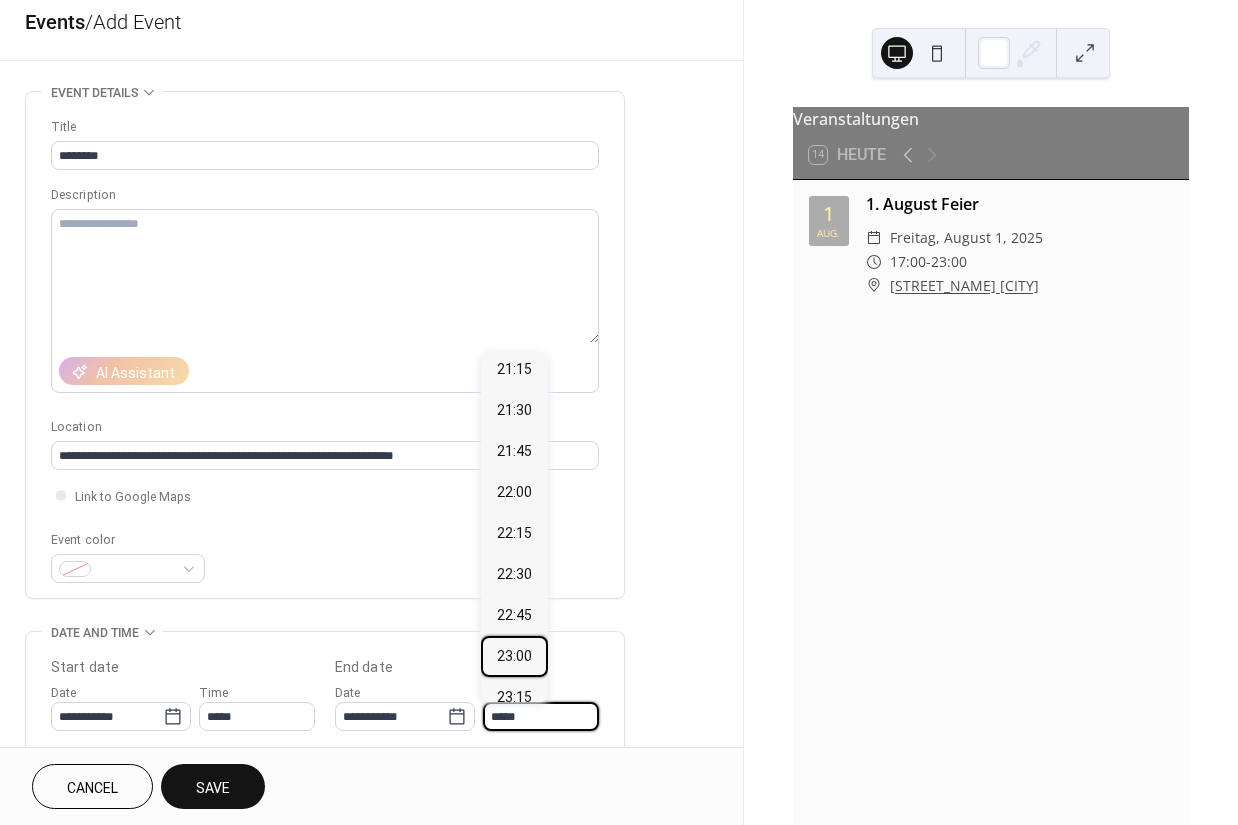 click on "23:00" at bounding box center (514, 656) 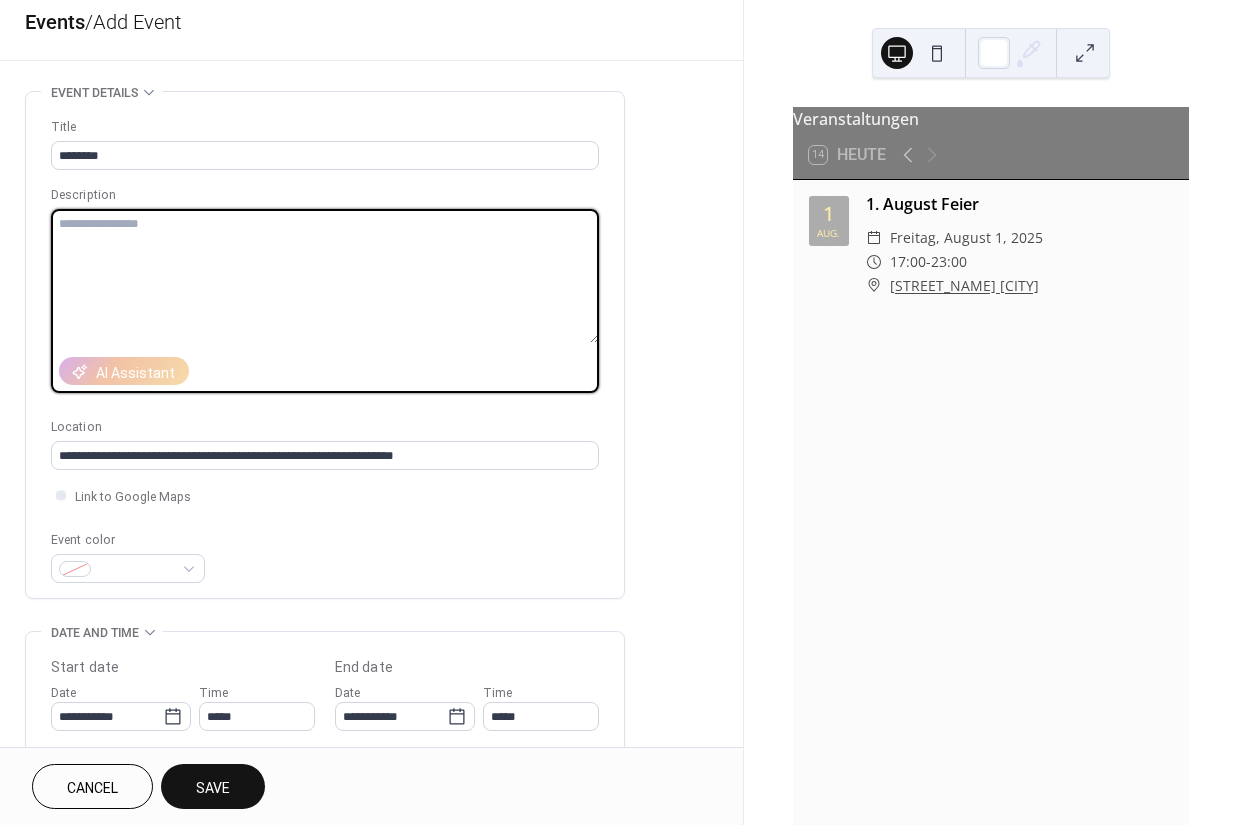 click at bounding box center (325, 276) 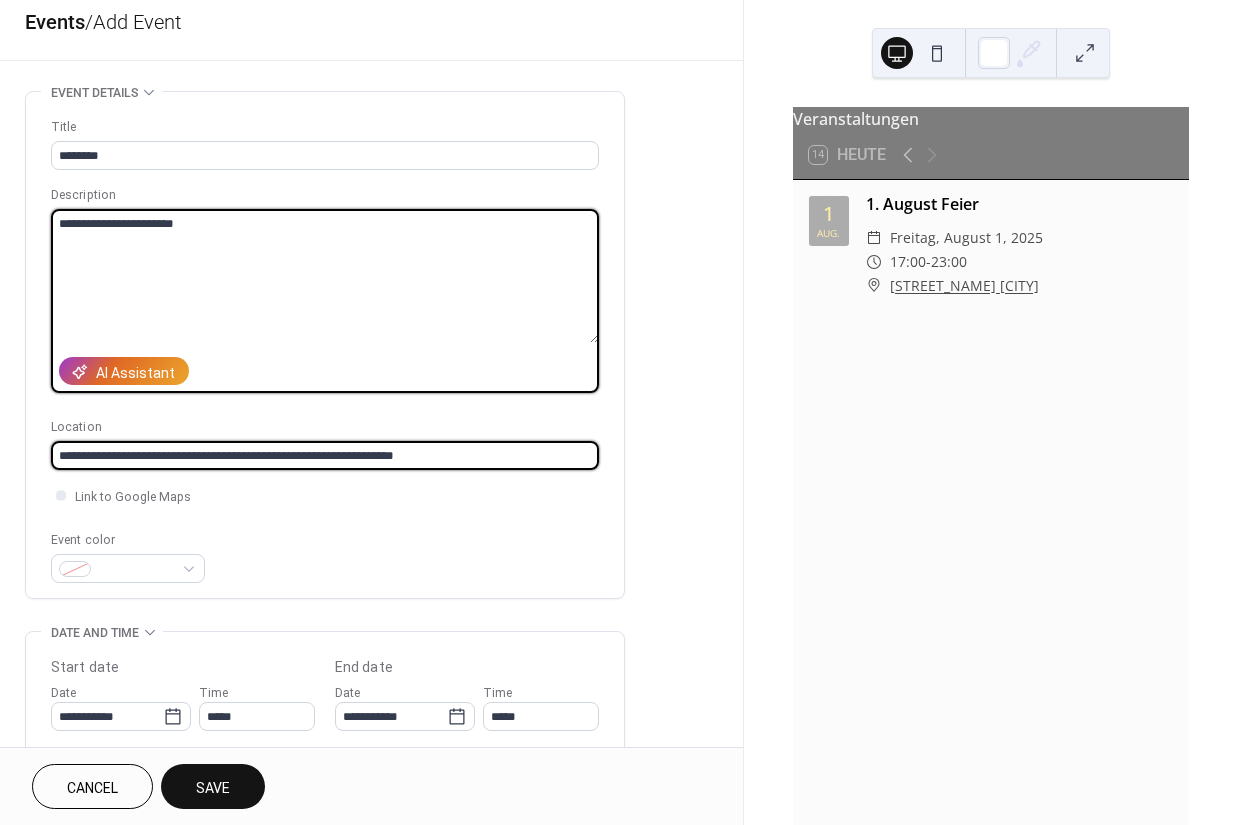 click on "**********" at bounding box center (325, 455) 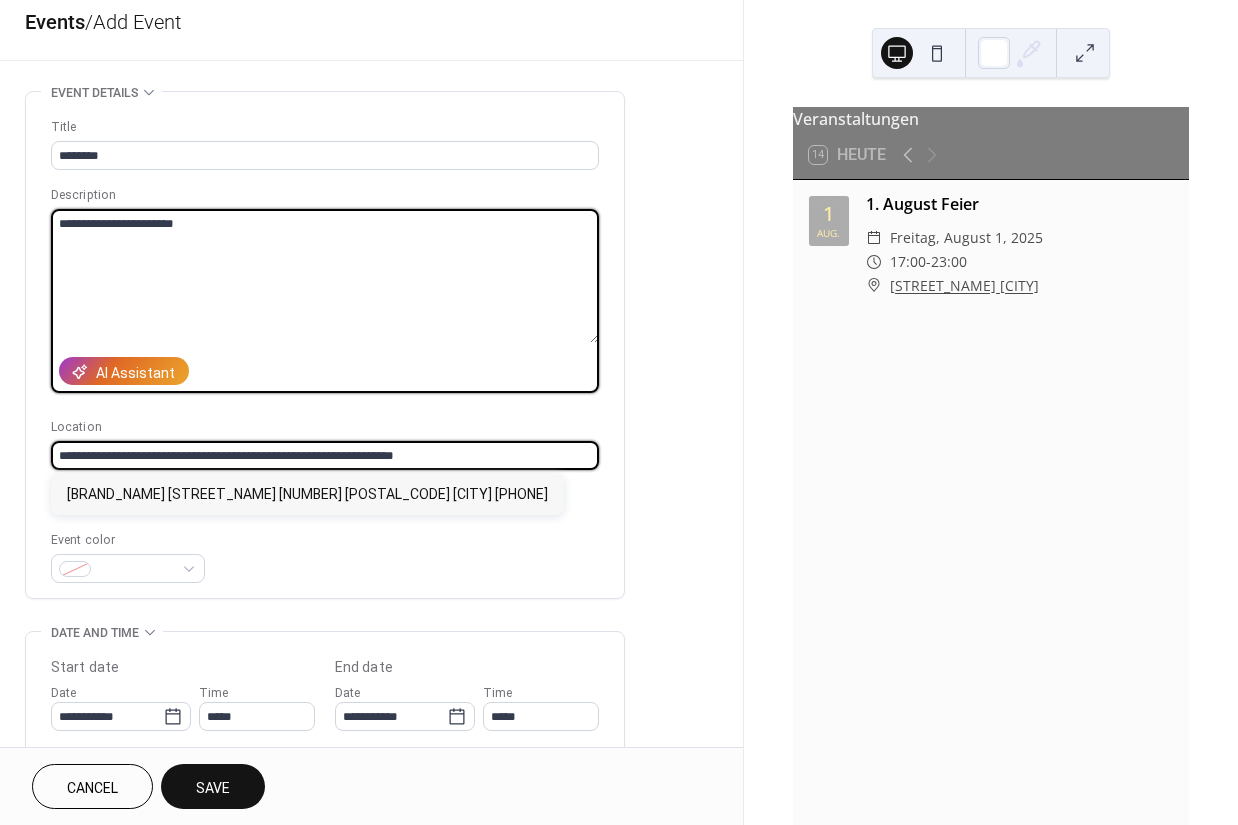 click on "**********" at bounding box center (325, 276) 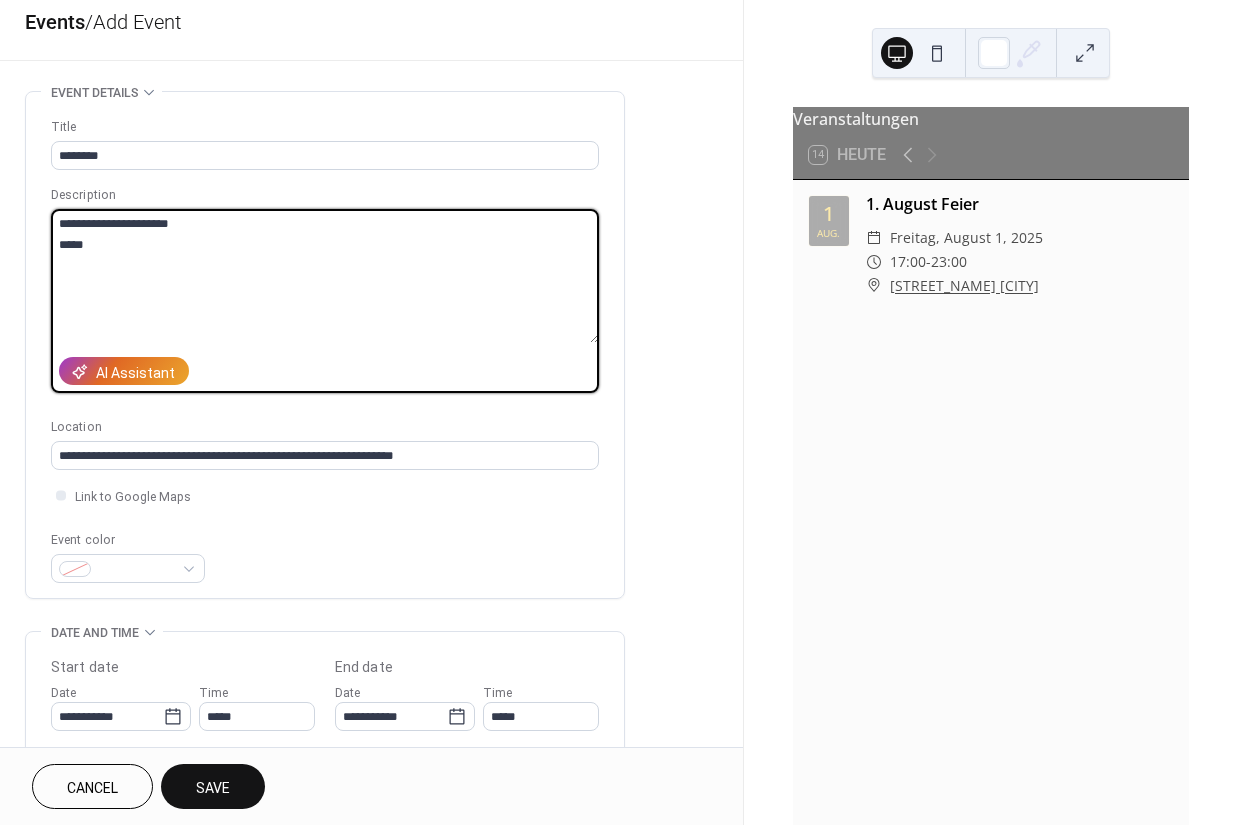 paste on "**********" 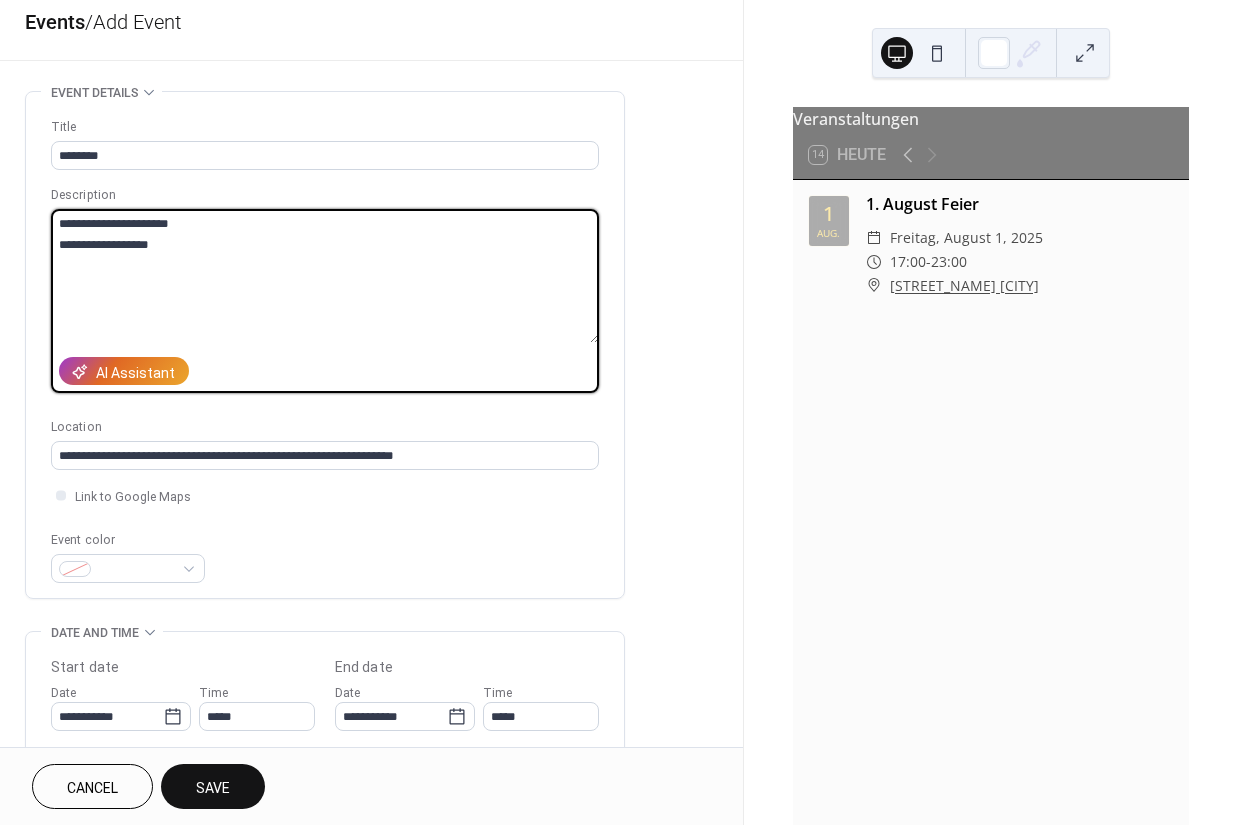 type on "**********" 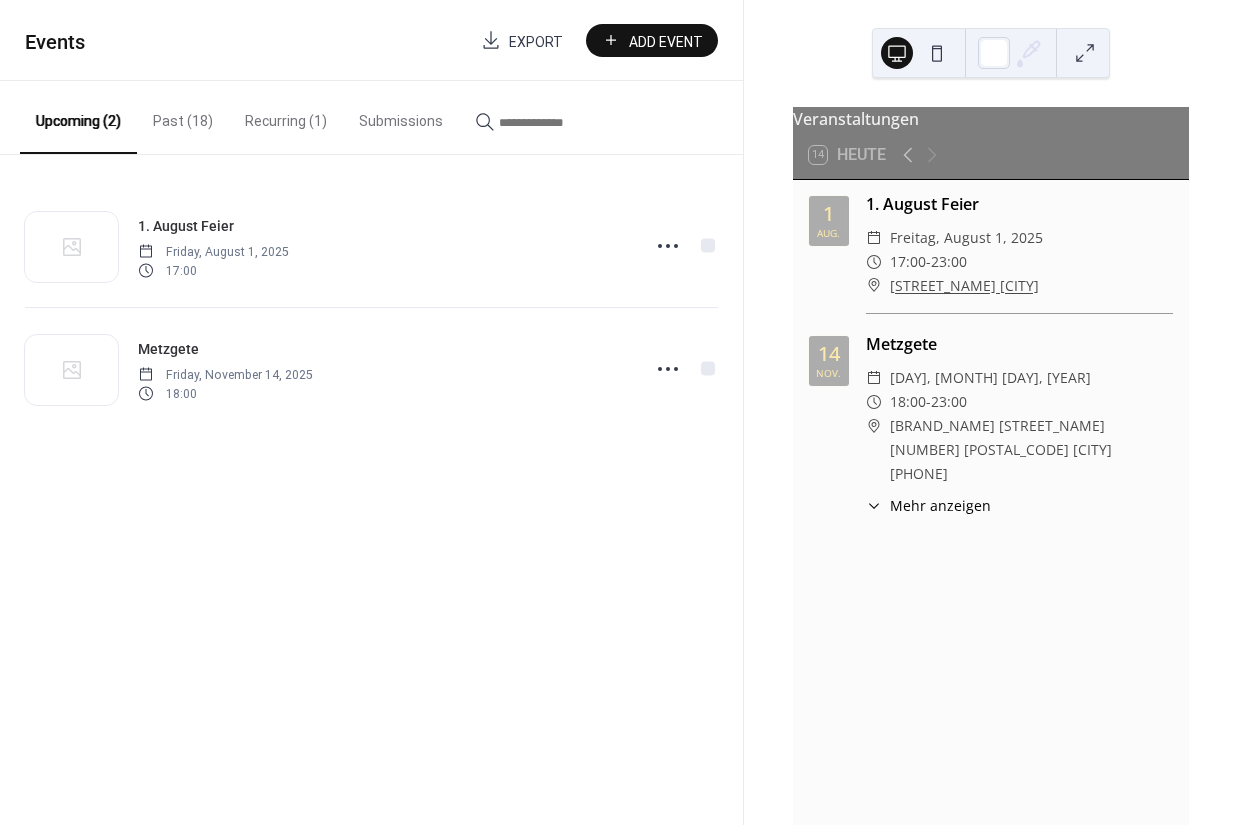 click 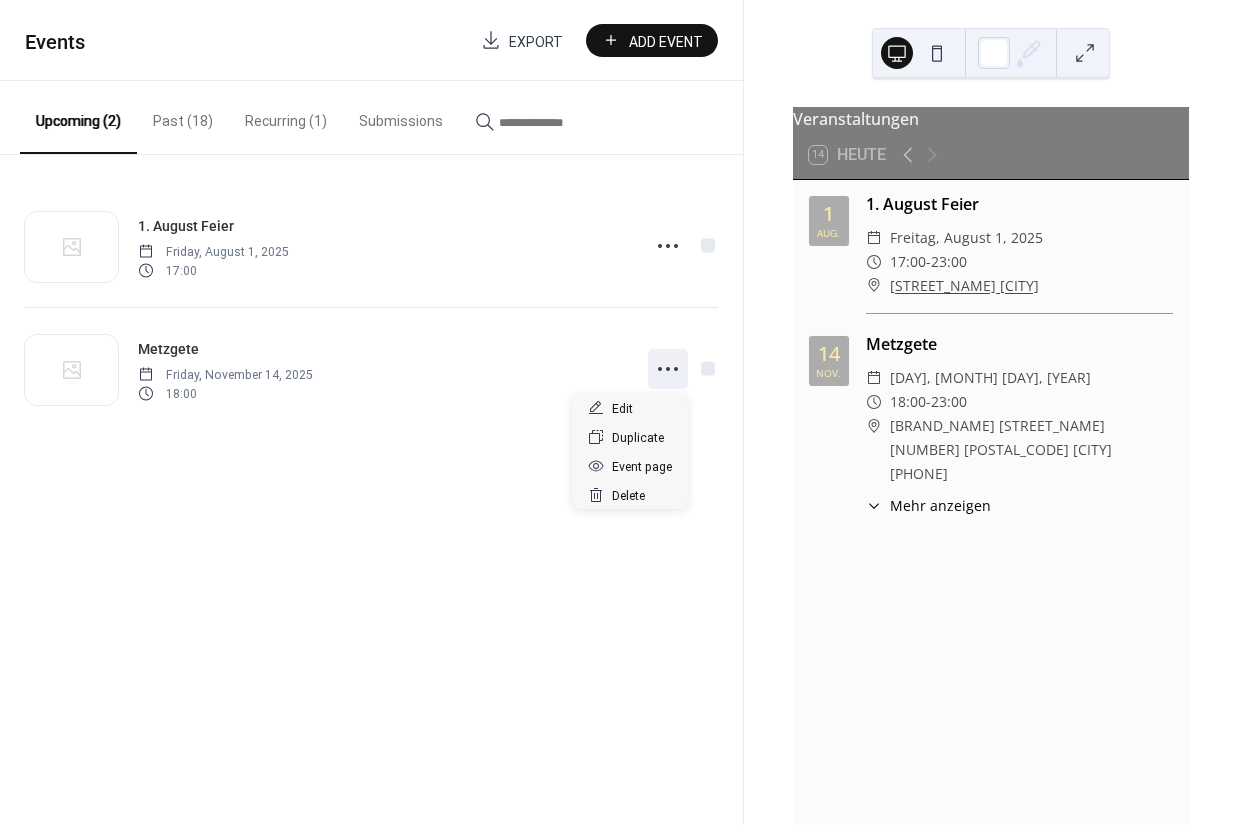 click on "Duplicate" at bounding box center [638, 438] 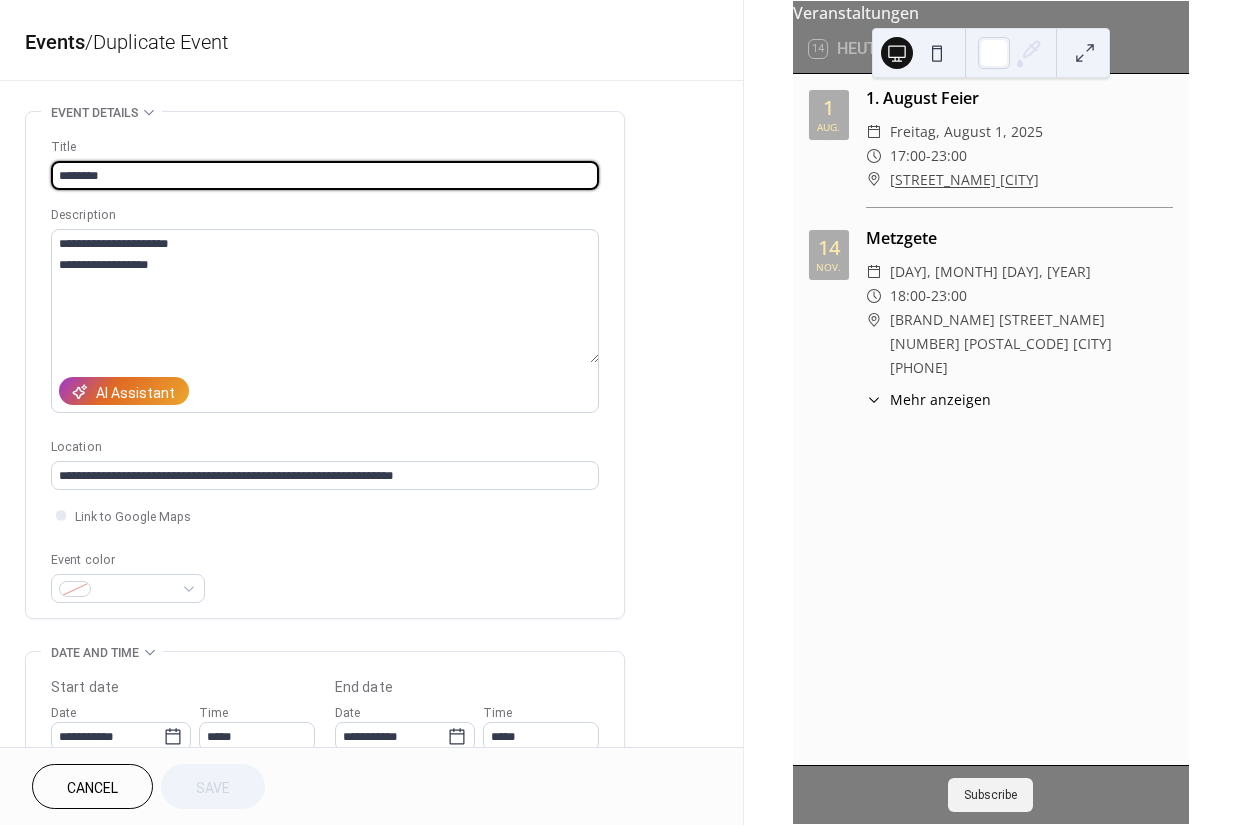 scroll, scrollTop: 100, scrollLeft: 0, axis: vertical 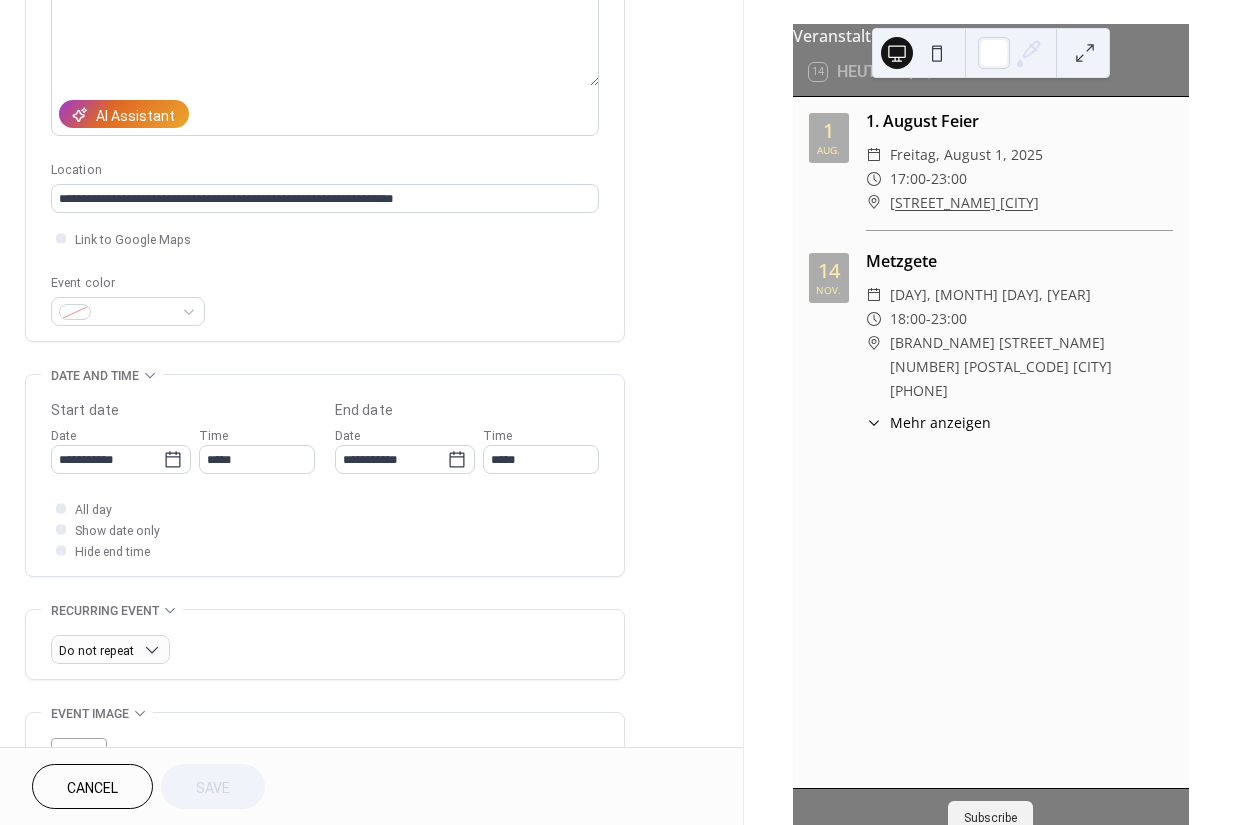 click 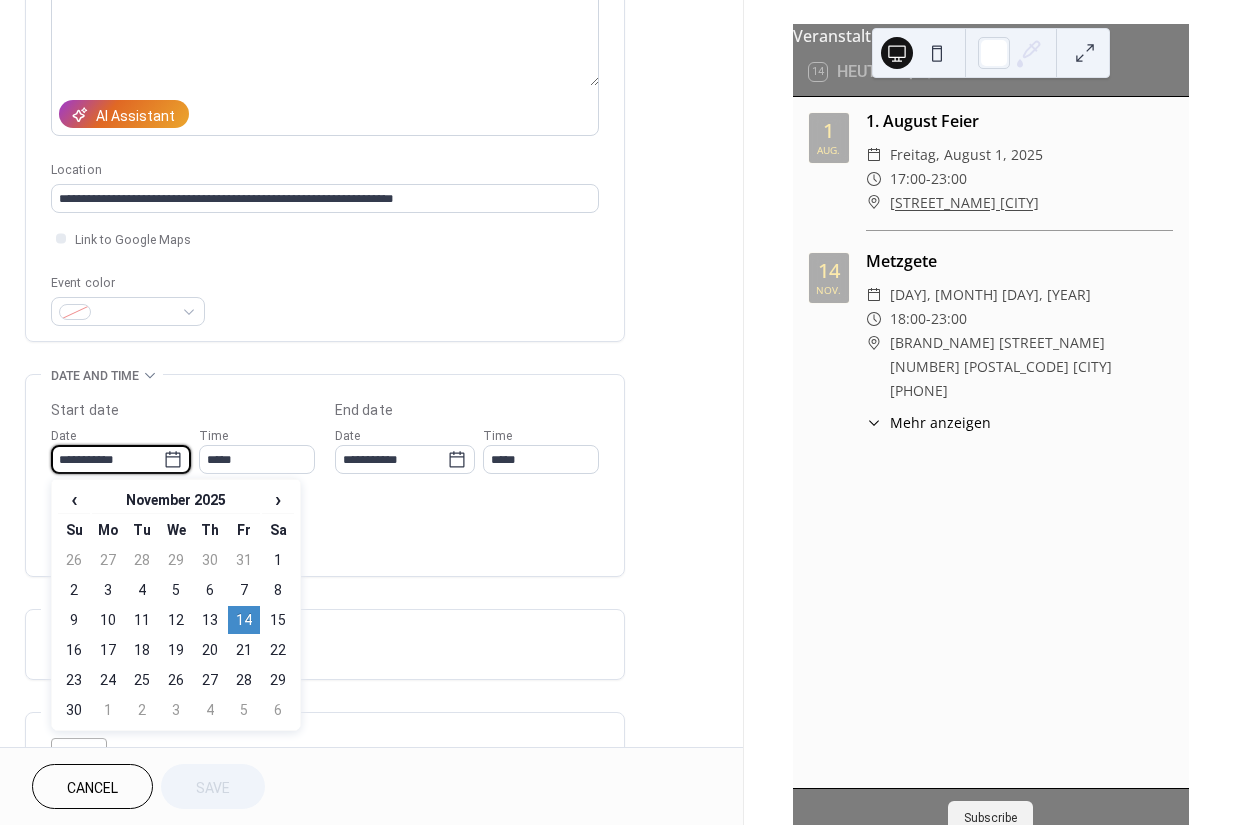 click on "15" at bounding box center (278, 620) 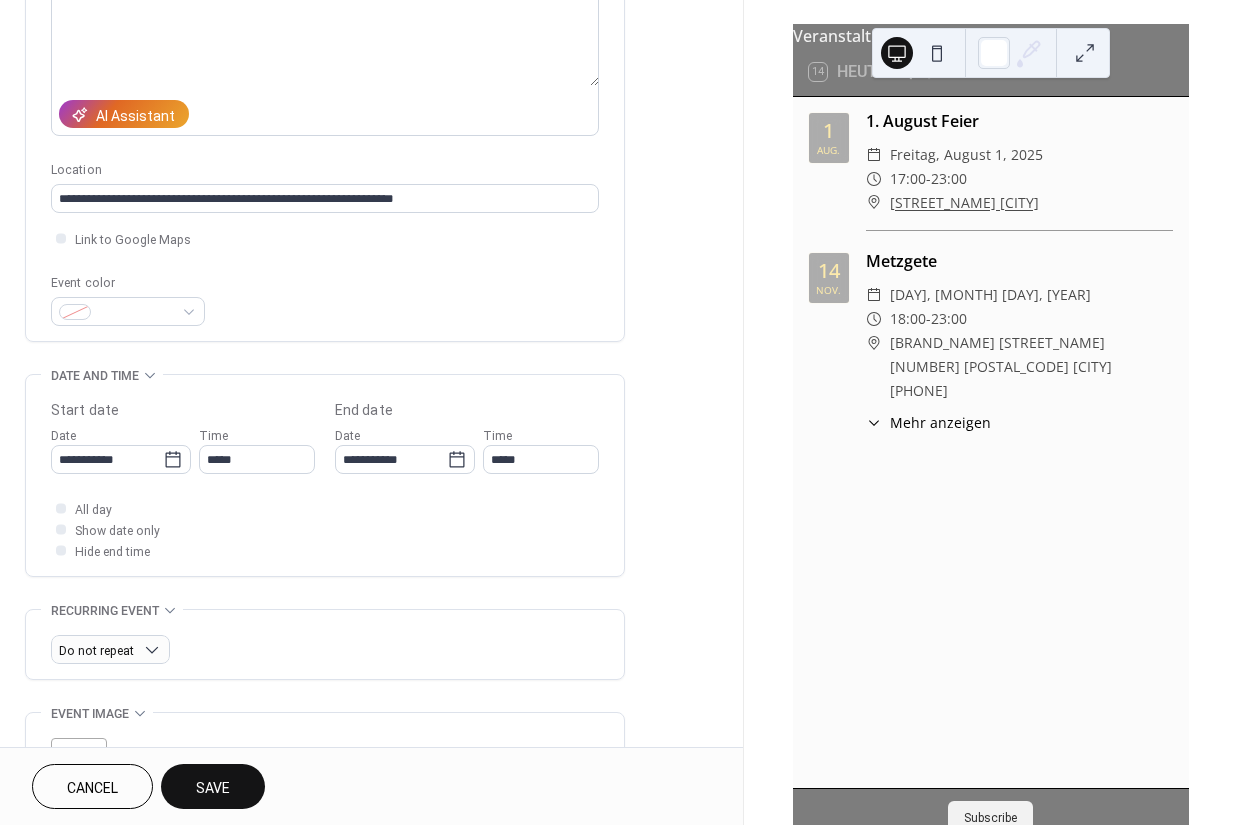 type on "**********" 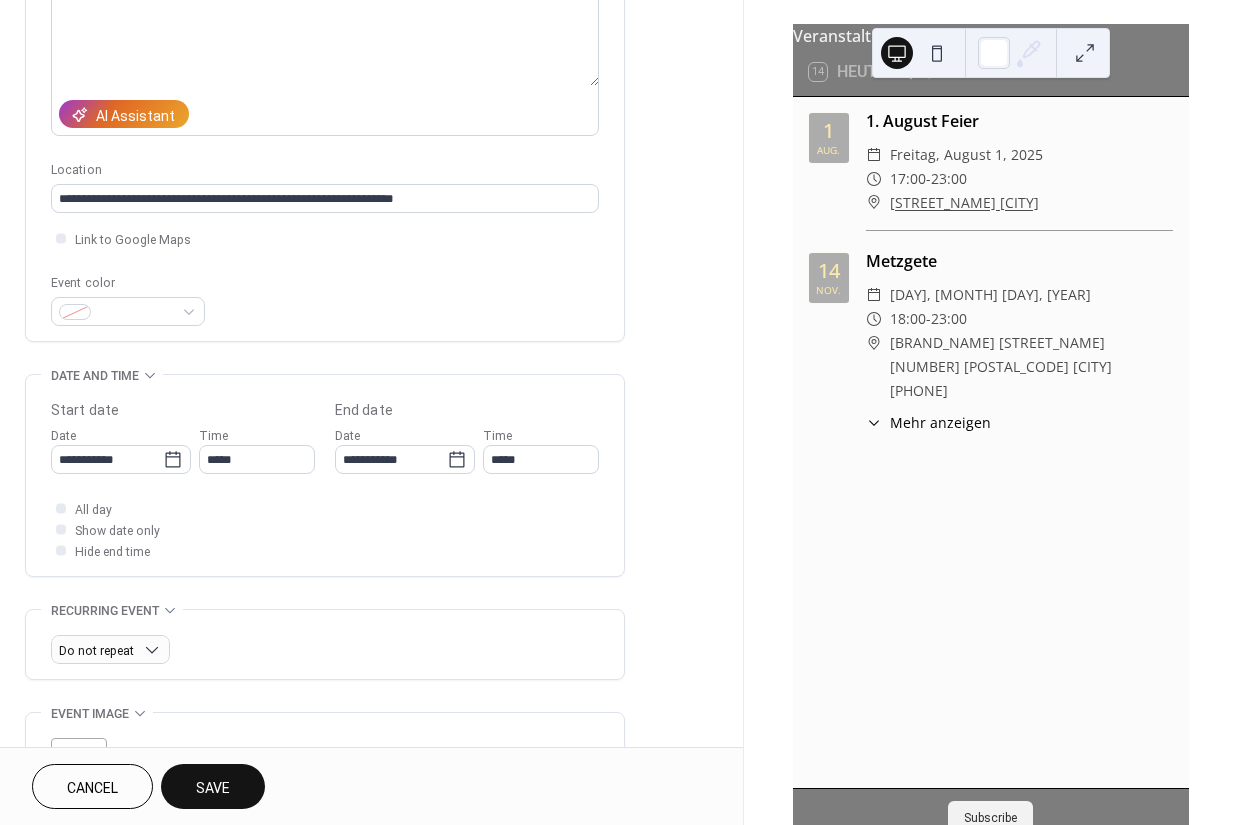 type on "**********" 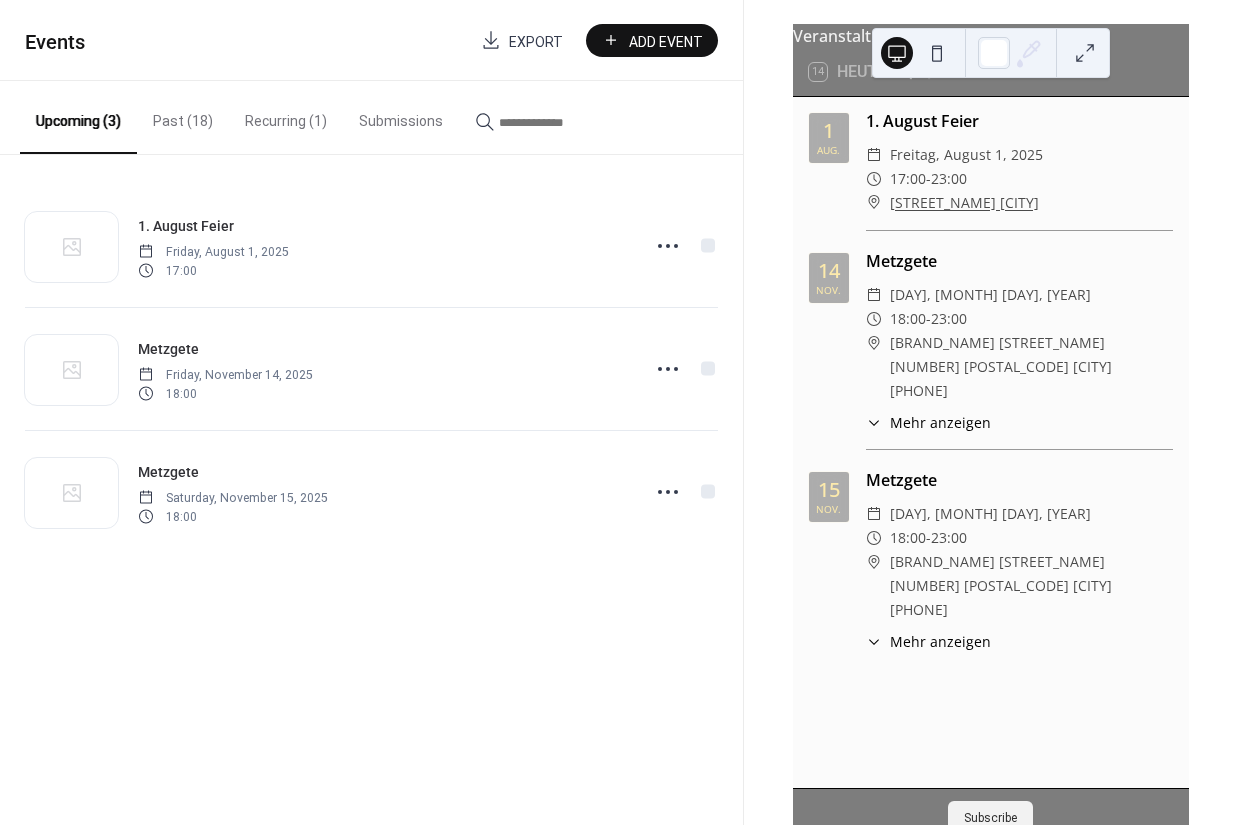 click on "[EVENT_NAME] [DAY], [MONTH] [DAY], [YEAR] [HOUR]" at bounding box center (382, 369) 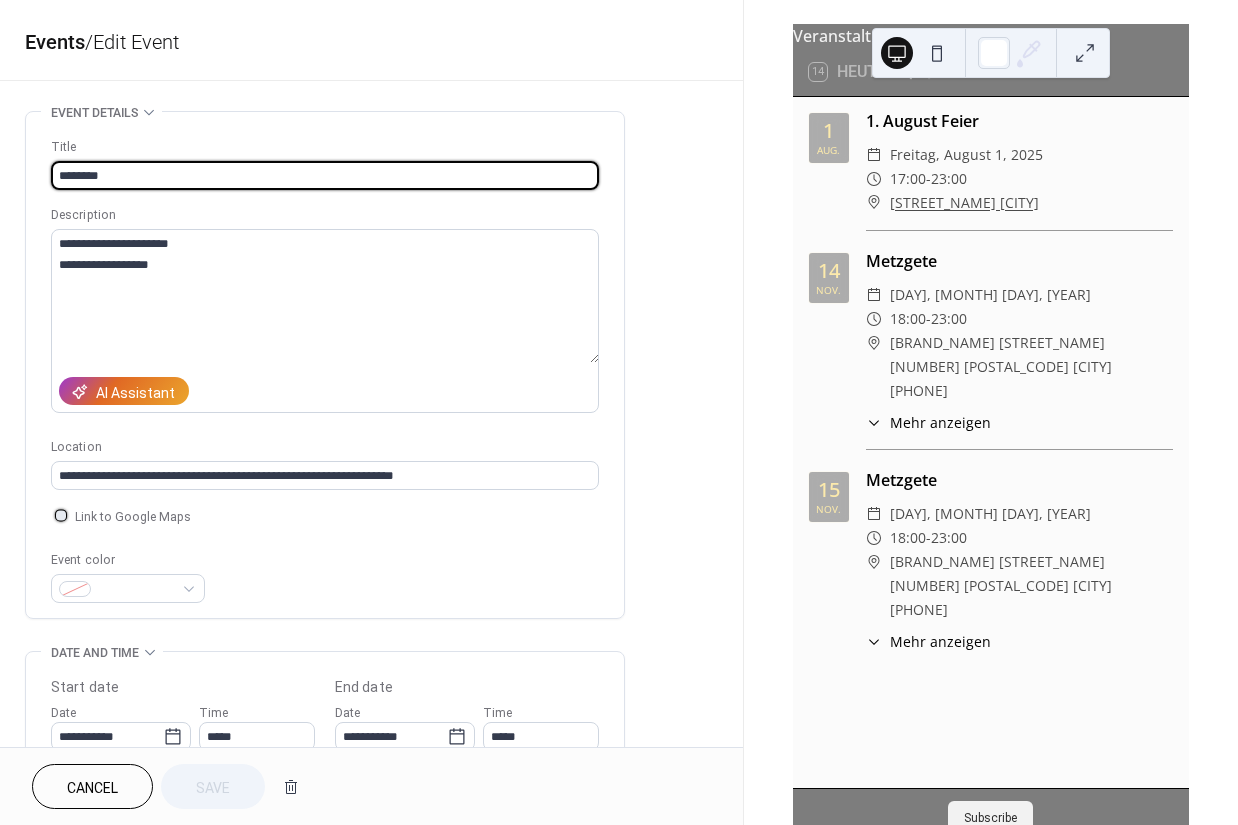 click at bounding box center [61, 515] 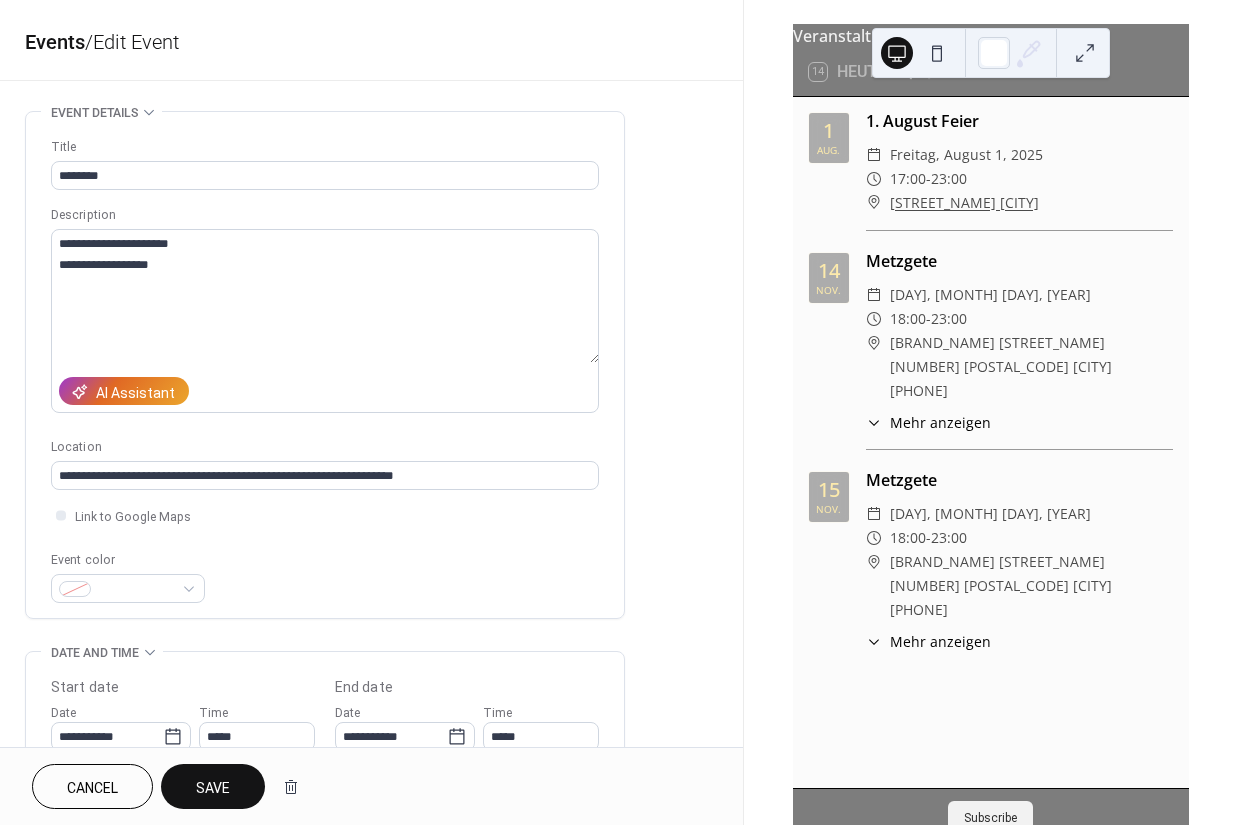 click on "Save" at bounding box center [213, 788] 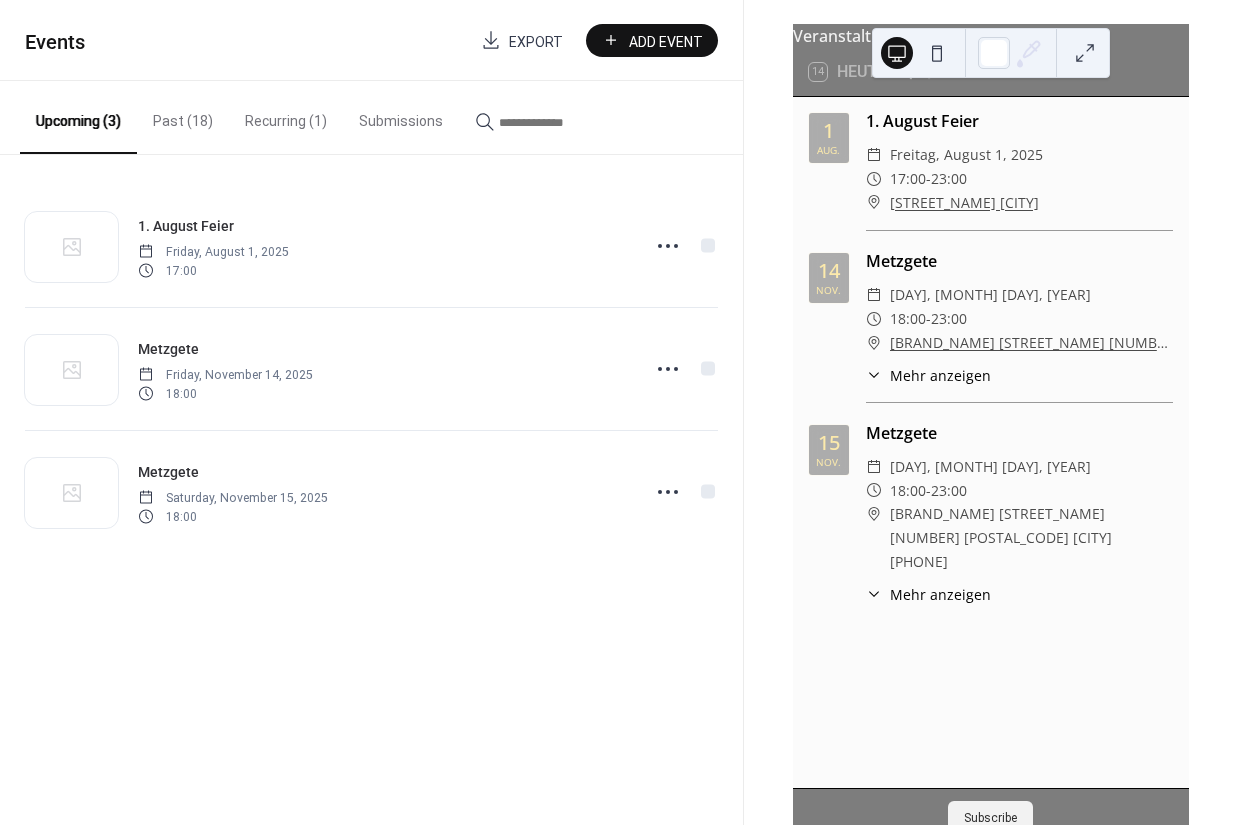 click 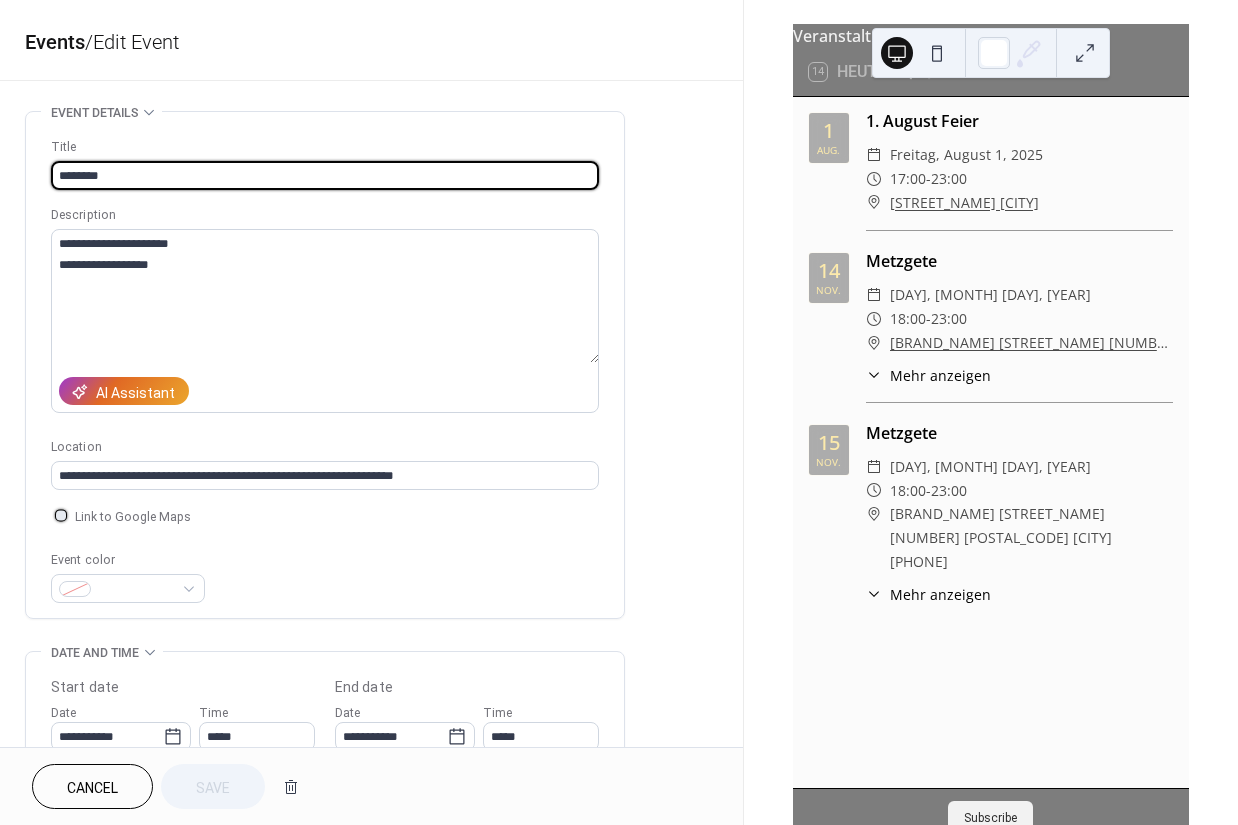 click at bounding box center [61, 515] 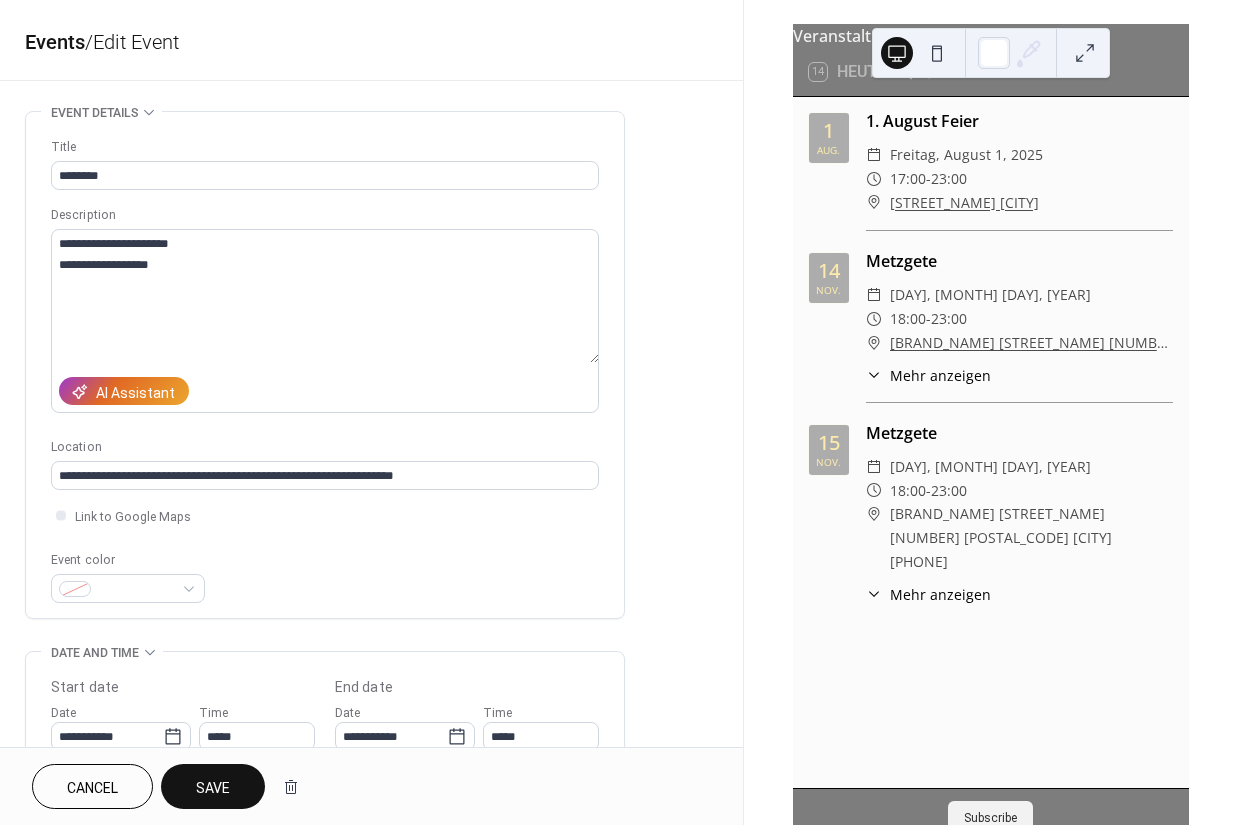 click on "Save" at bounding box center [213, 788] 